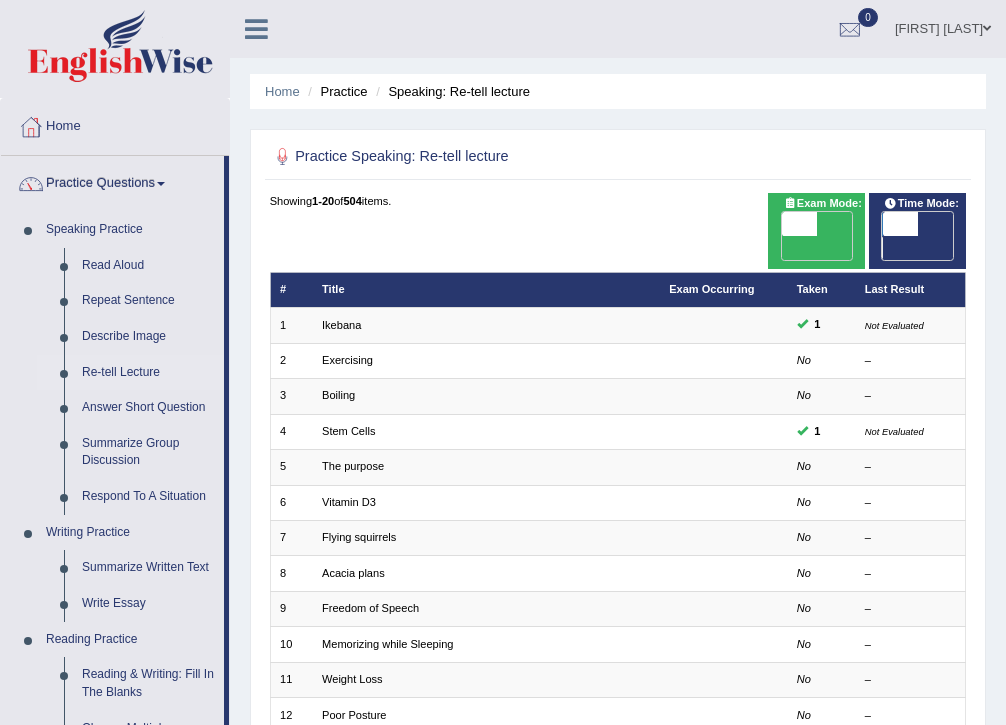 scroll, scrollTop: 400, scrollLeft: 0, axis: vertical 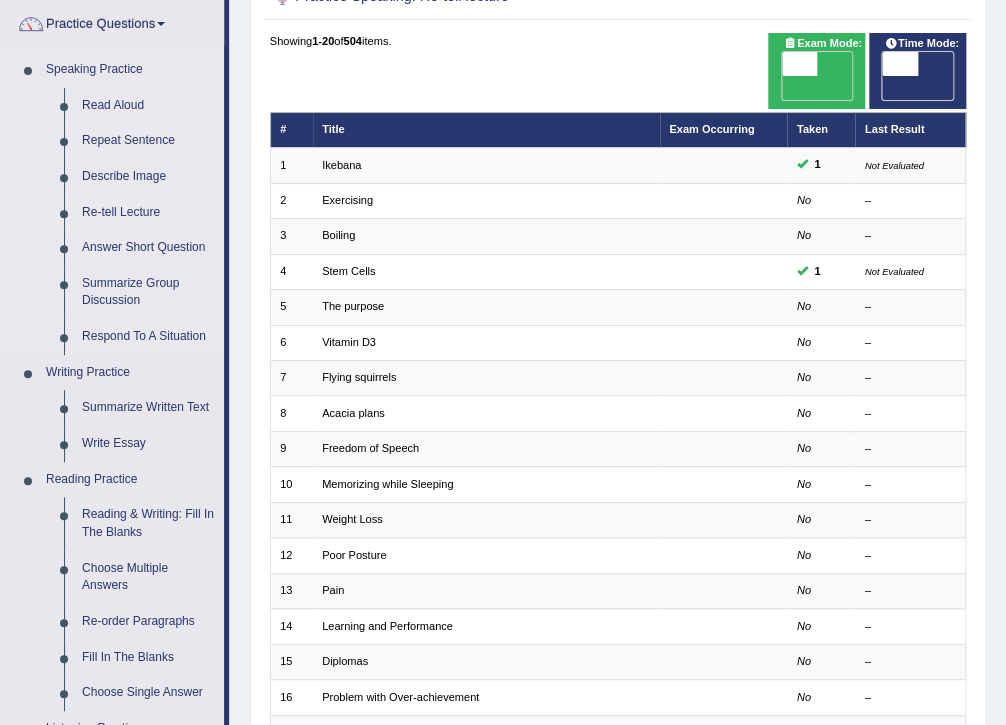 click on "Repeat Sentence" at bounding box center [148, 141] 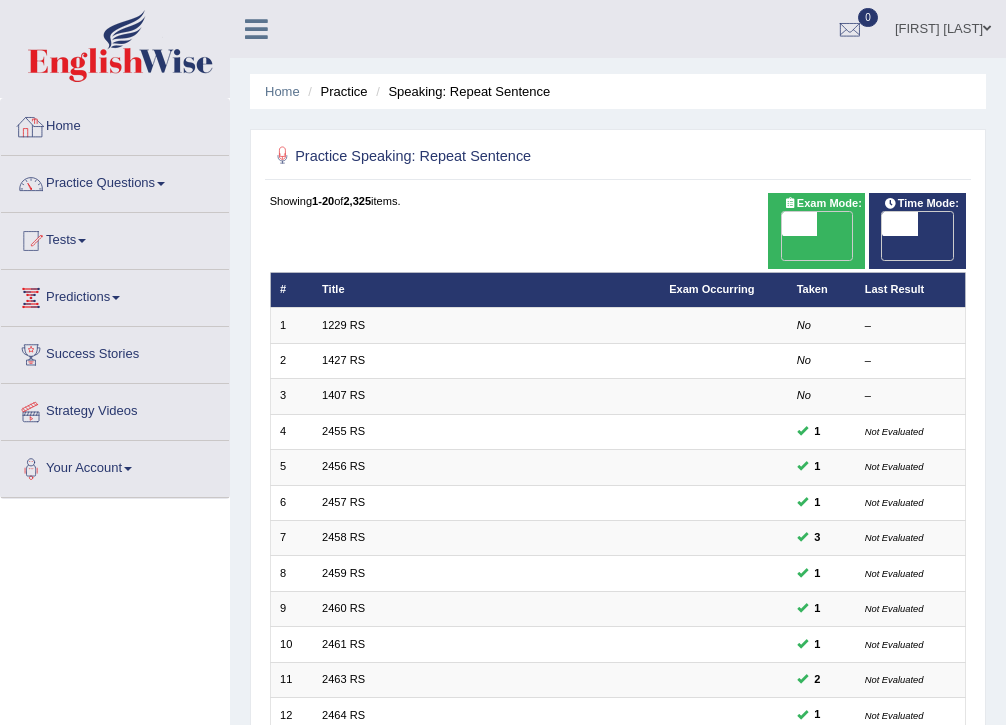 scroll, scrollTop: 0, scrollLeft: 0, axis: both 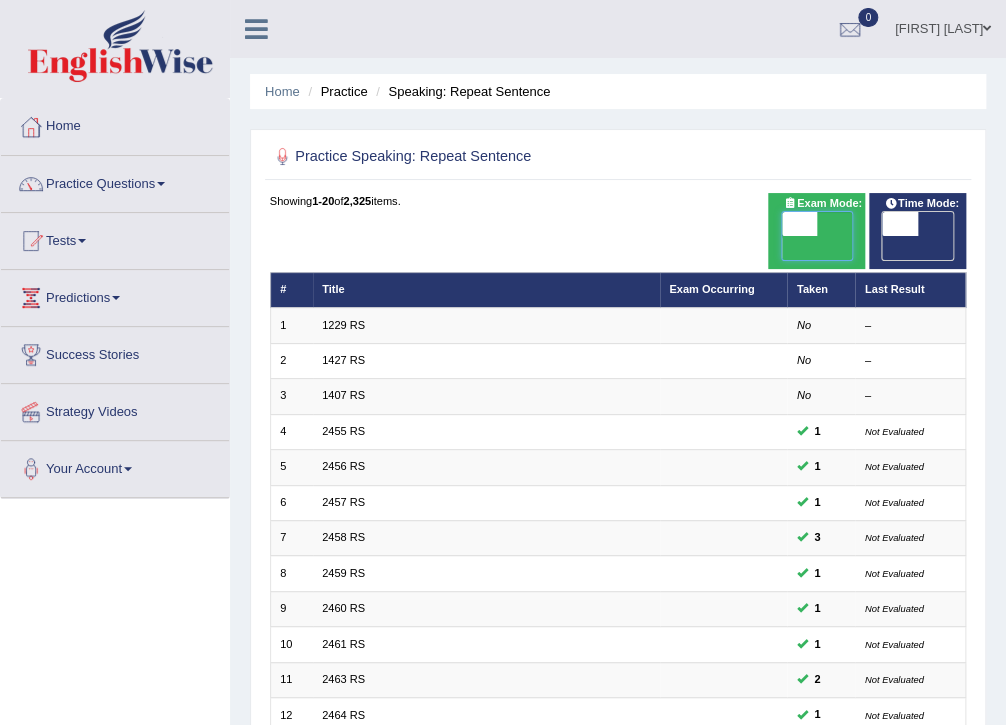 click at bounding box center (799, 224) 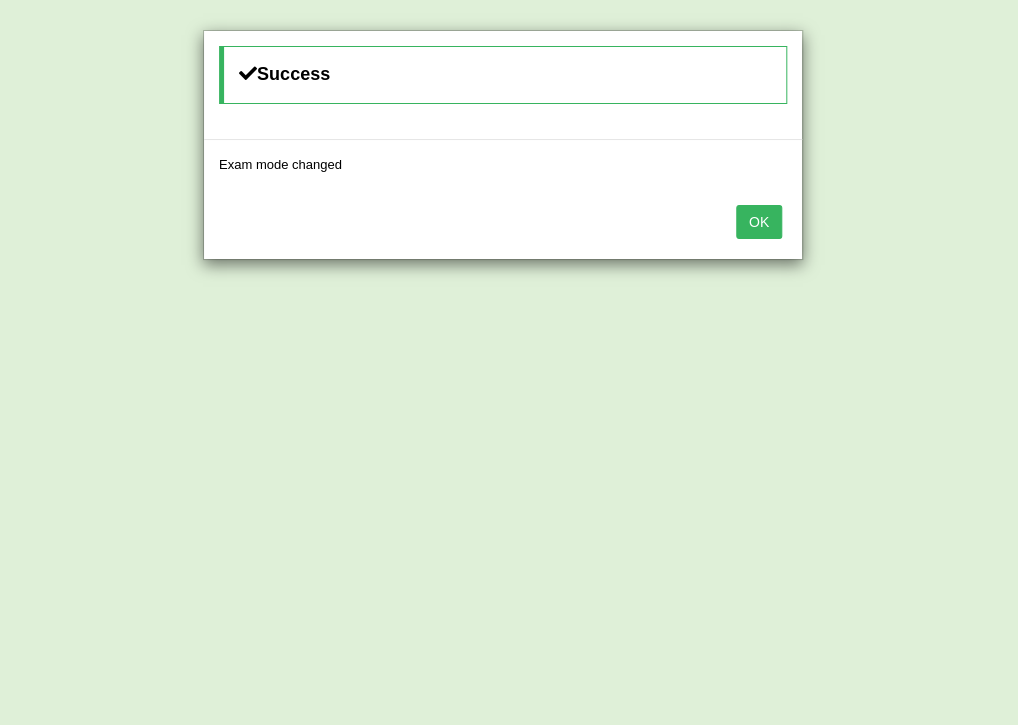 click on "OK" at bounding box center [759, 222] 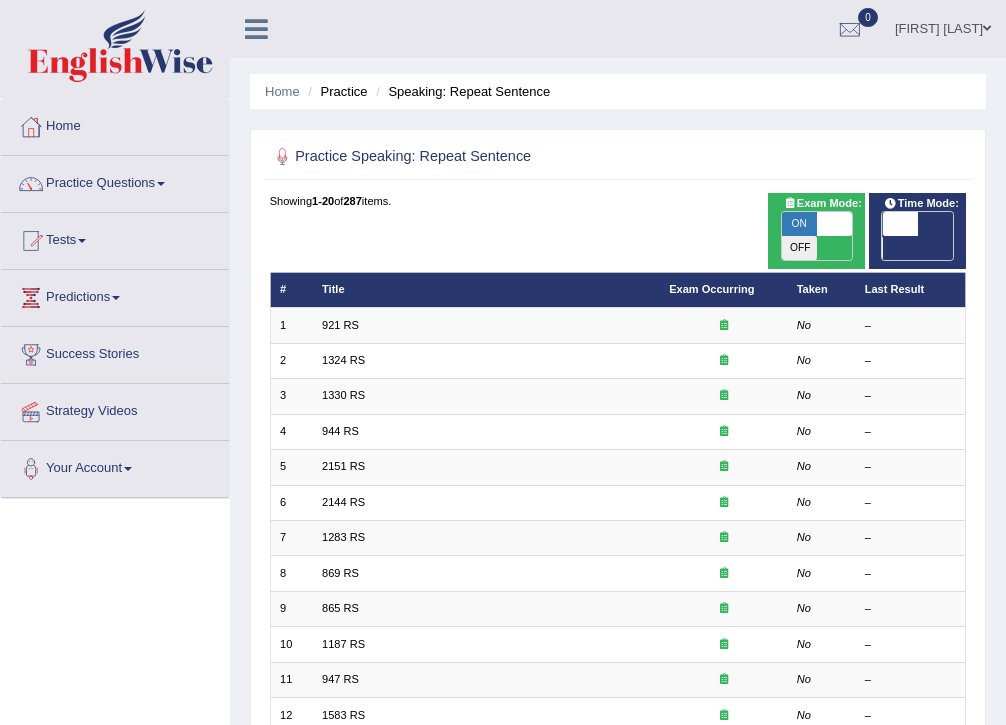 scroll, scrollTop: 0, scrollLeft: 0, axis: both 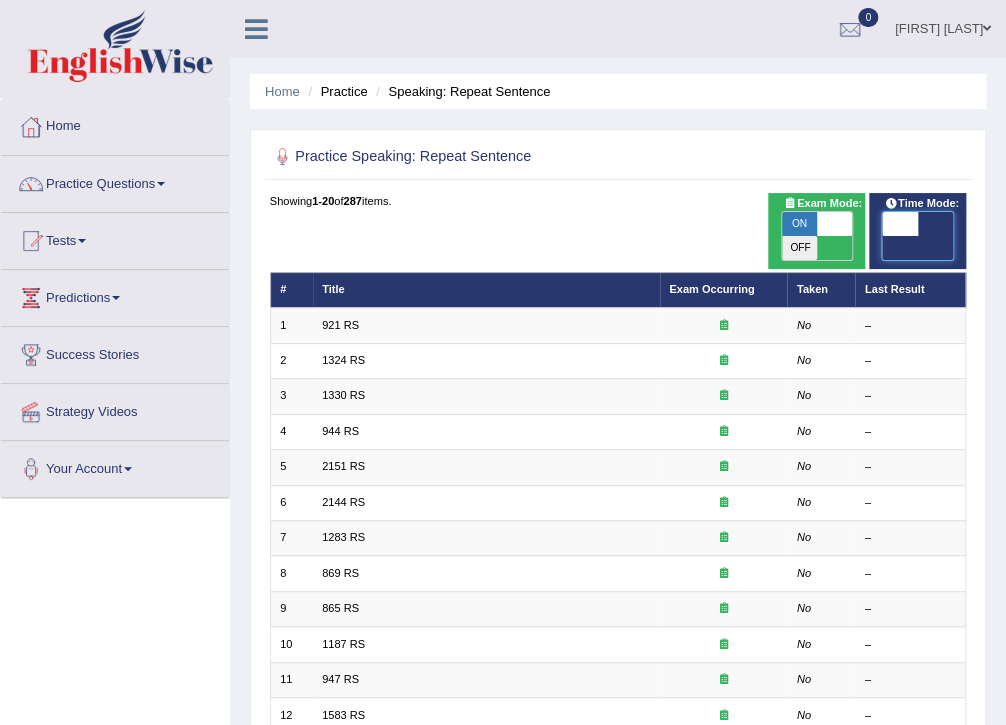 click at bounding box center (899, 224) 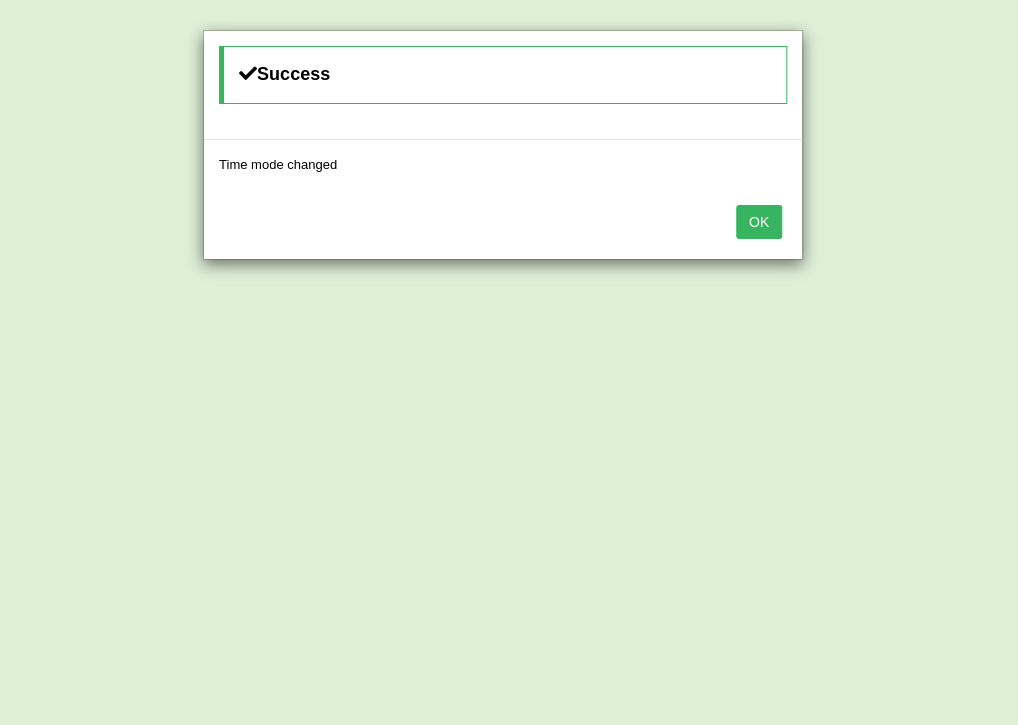 click on "OK" at bounding box center [759, 222] 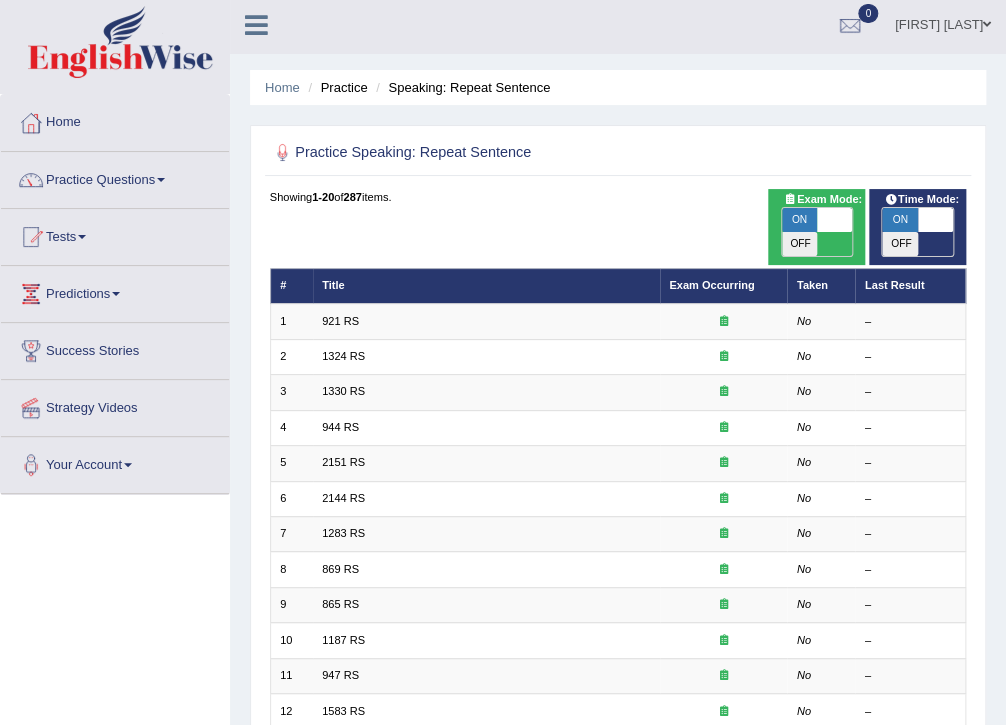 scroll, scrollTop: 0, scrollLeft: 0, axis: both 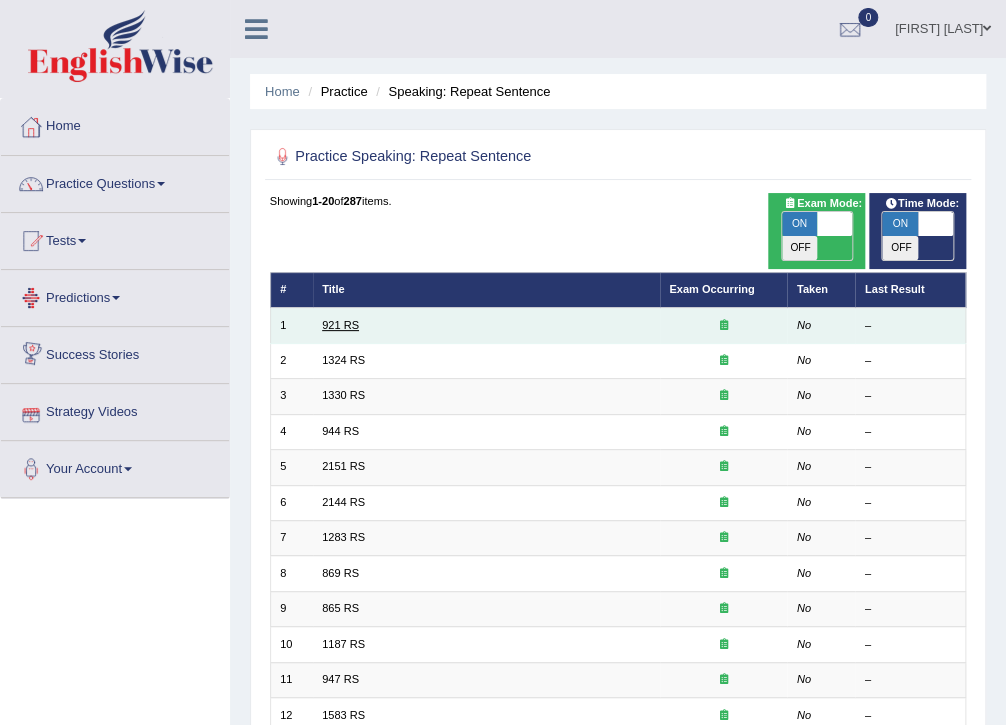click on "921 RS" at bounding box center [340, 325] 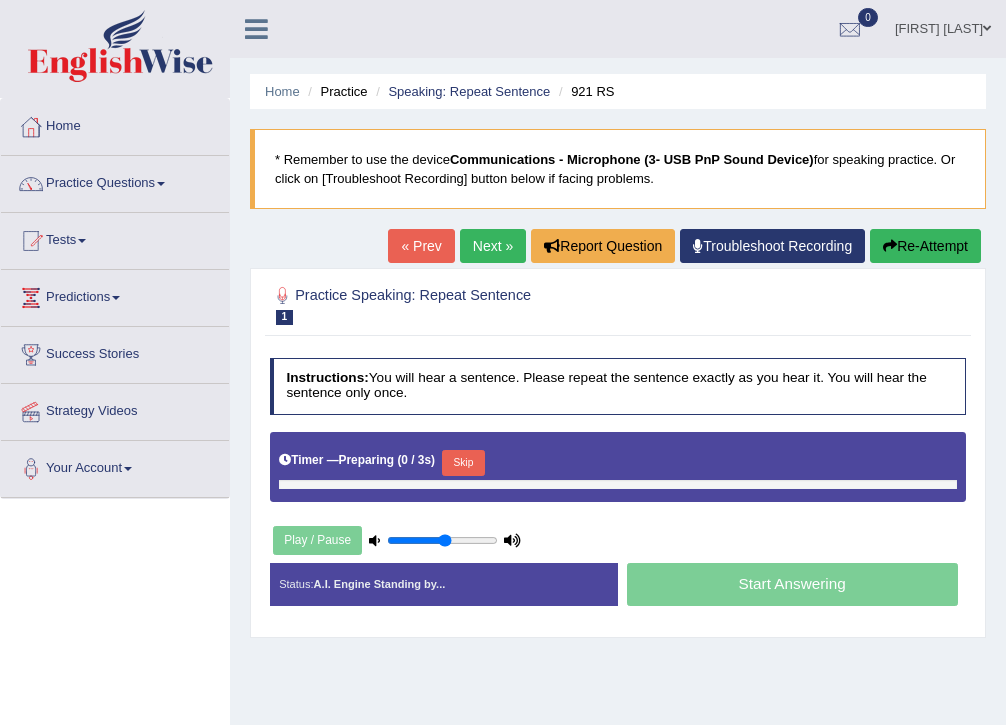 scroll, scrollTop: 0, scrollLeft: 0, axis: both 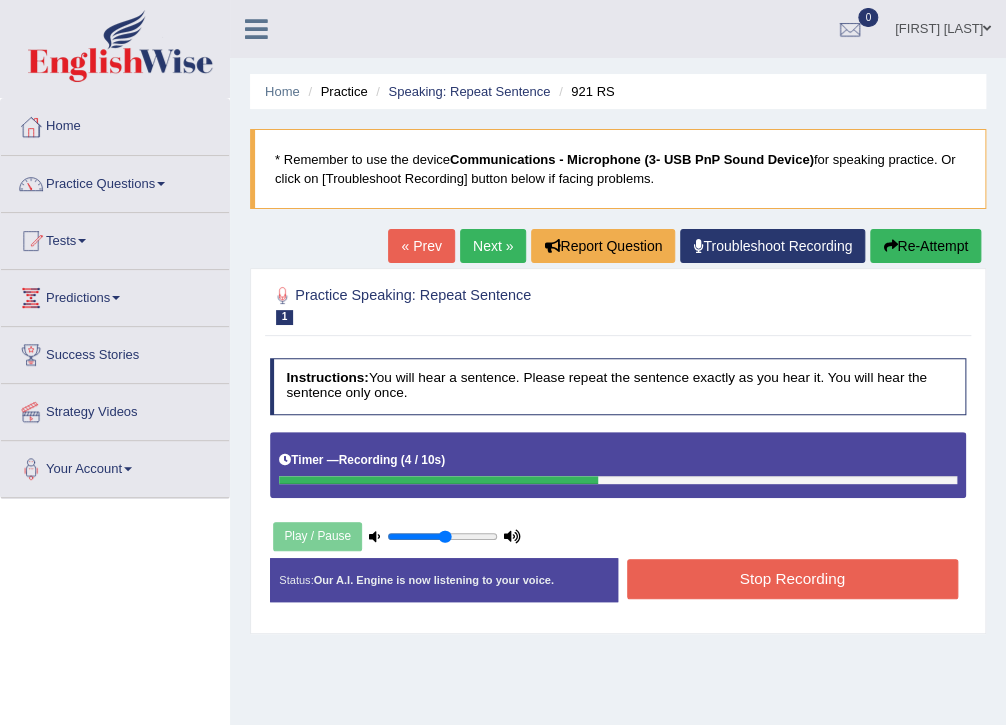 click on "Stop Recording" at bounding box center (792, 578) 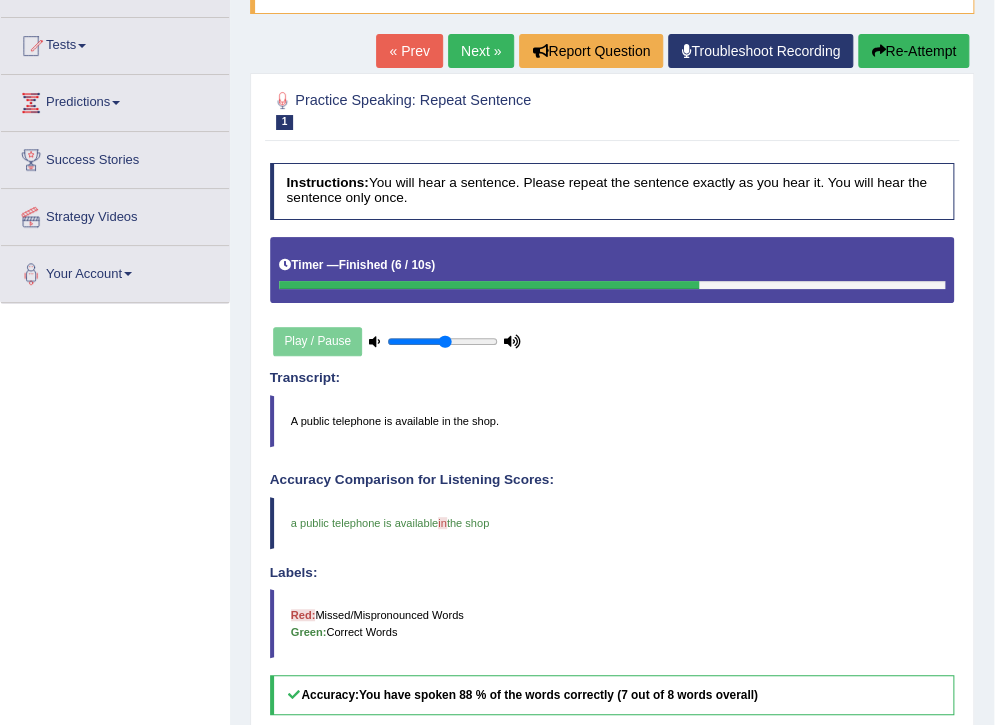 scroll, scrollTop: 160, scrollLeft: 0, axis: vertical 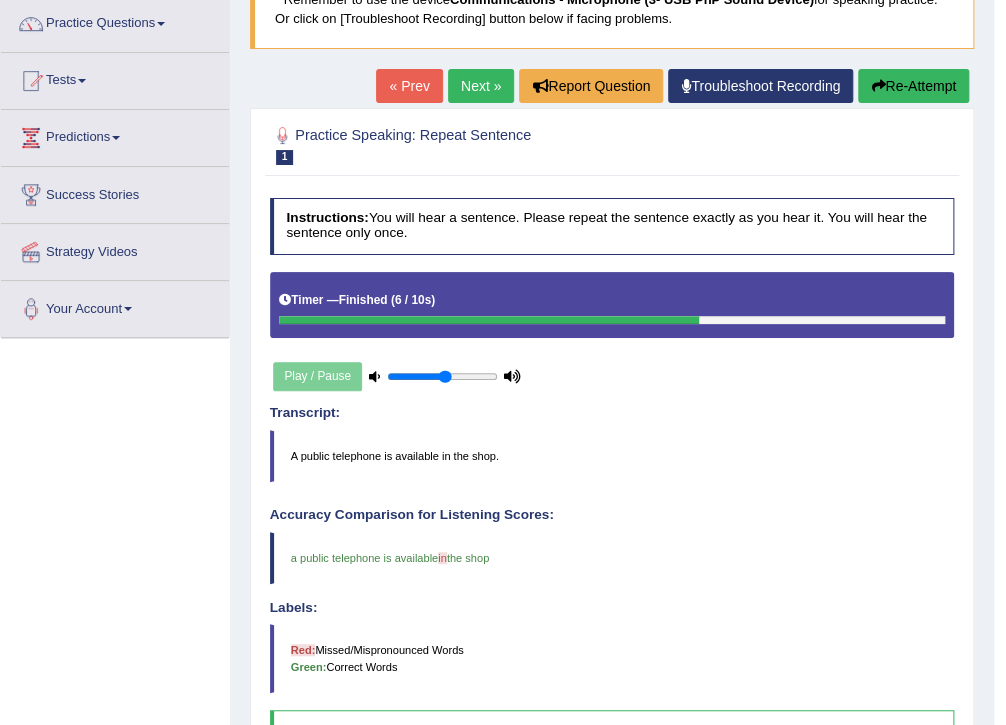 click on "Next »" at bounding box center (481, 86) 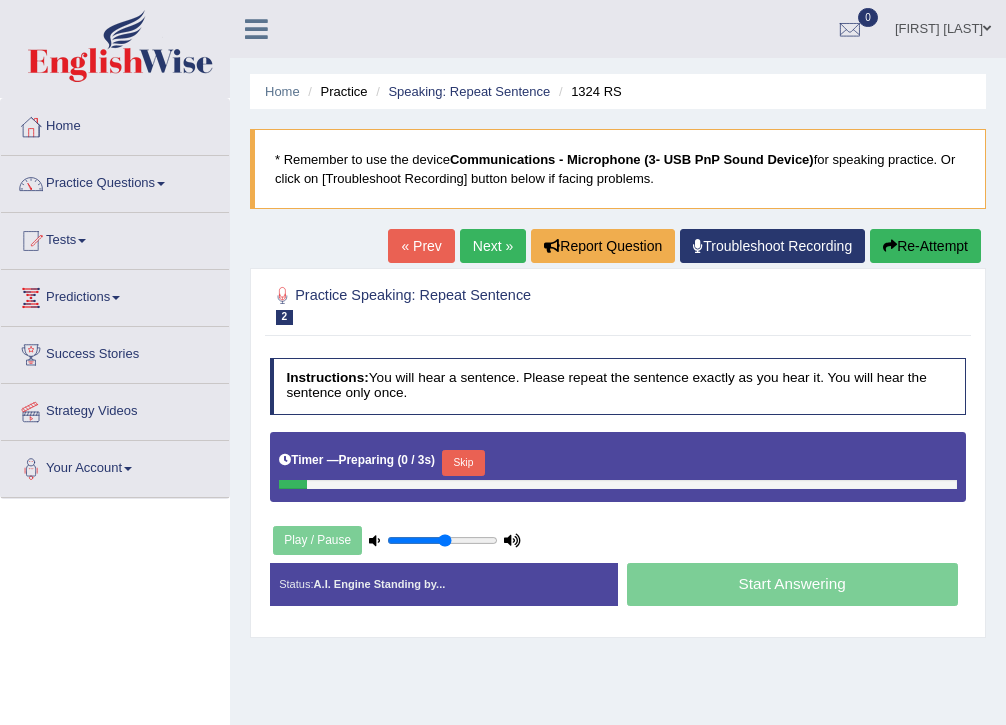 scroll, scrollTop: 0, scrollLeft: 0, axis: both 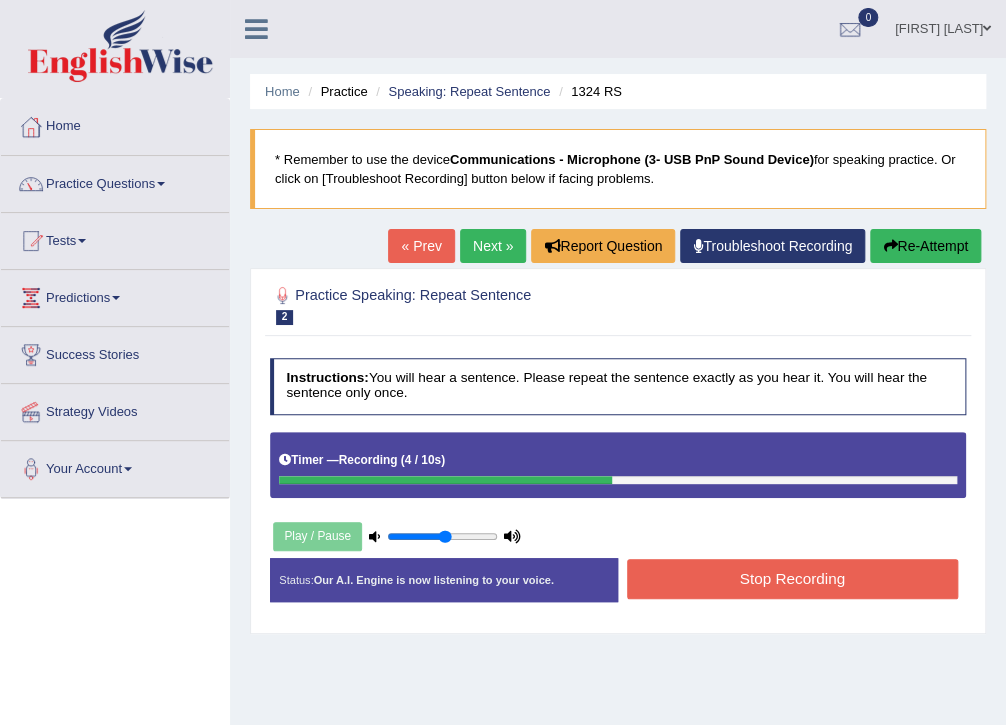 click on "Stop Recording" at bounding box center (792, 578) 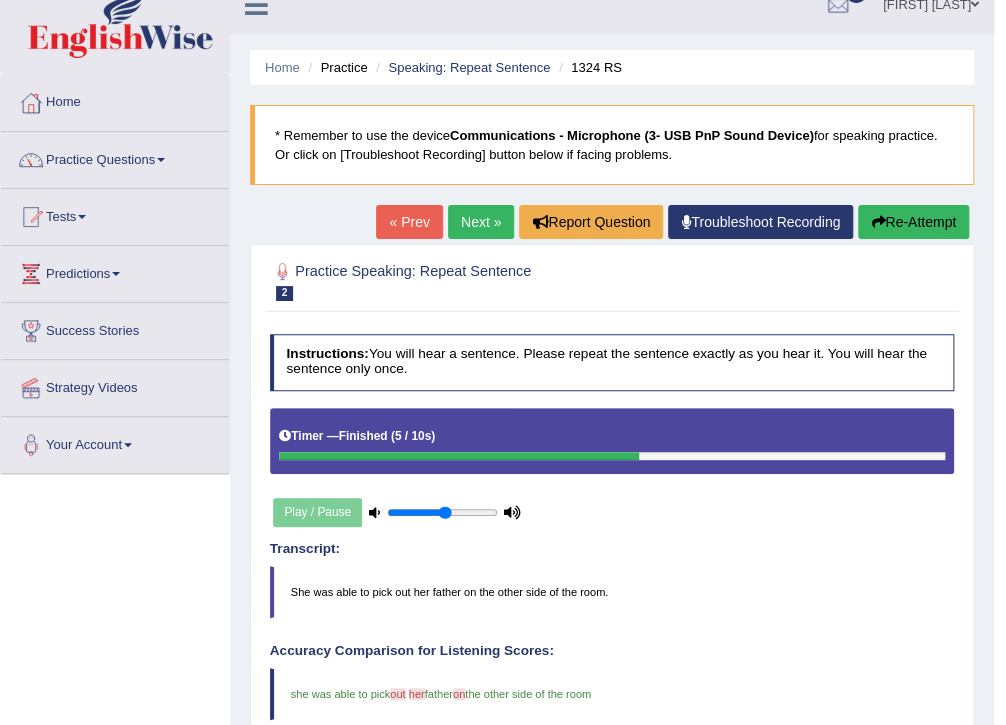 scroll, scrollTop: 0, scrollLeft: 0, axis: both 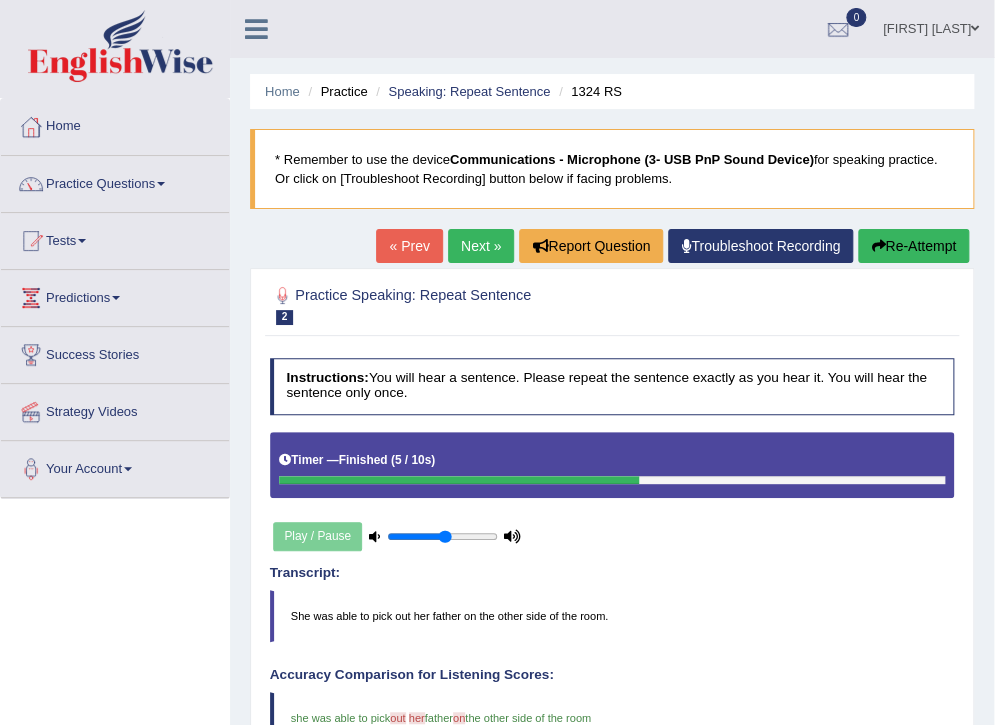 click on "Next »" at bounding box center (481, 246) 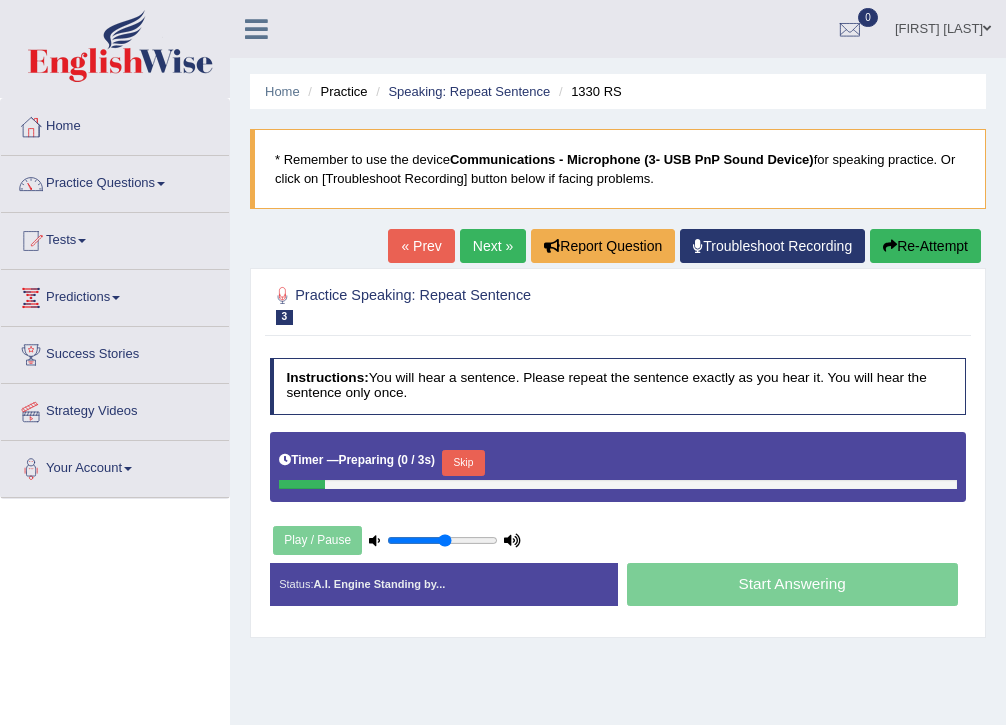scroll, scrollTop: 0, scrollLeft: 0, axis: both 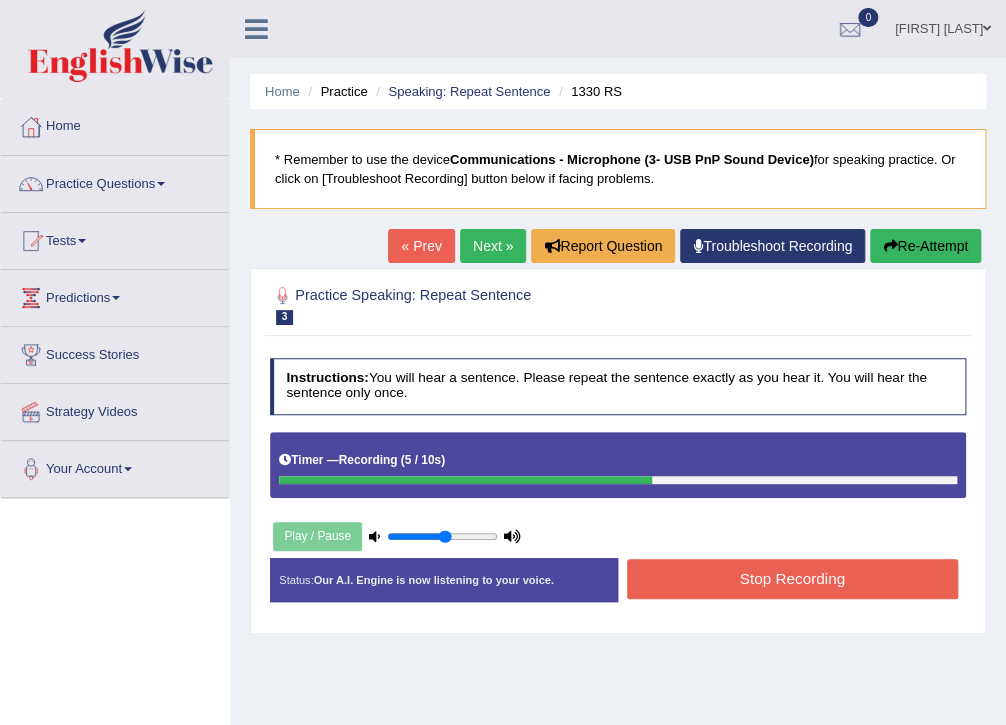 click on "Stop Recording" at bounding box center (792, 578) 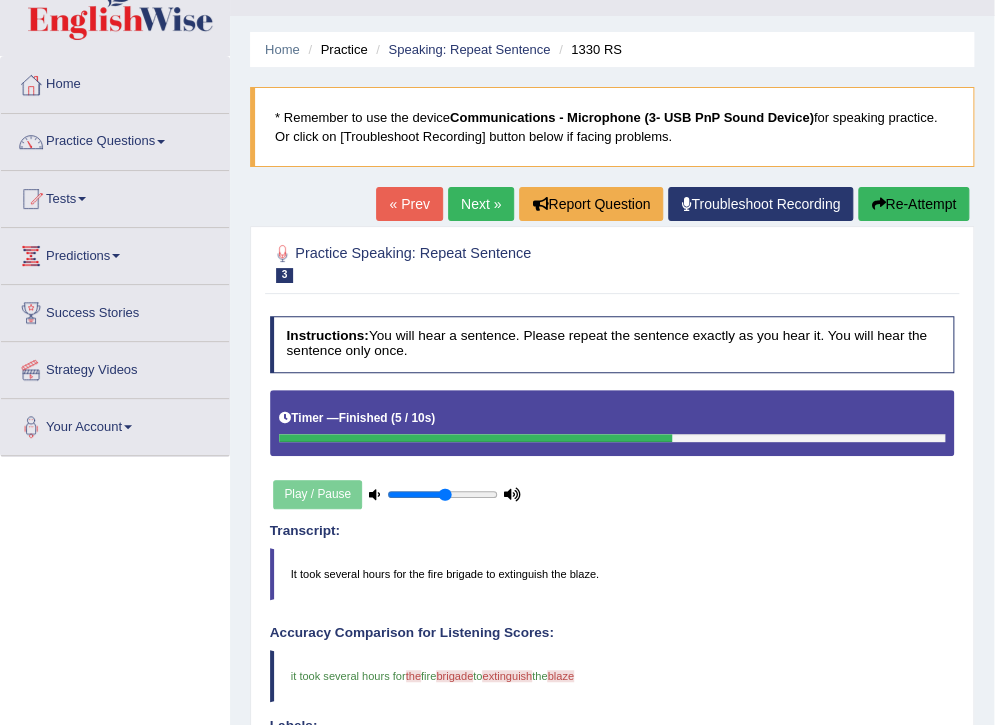 scroll, scrollTop: 0, scrollLeft: 0, axis: both 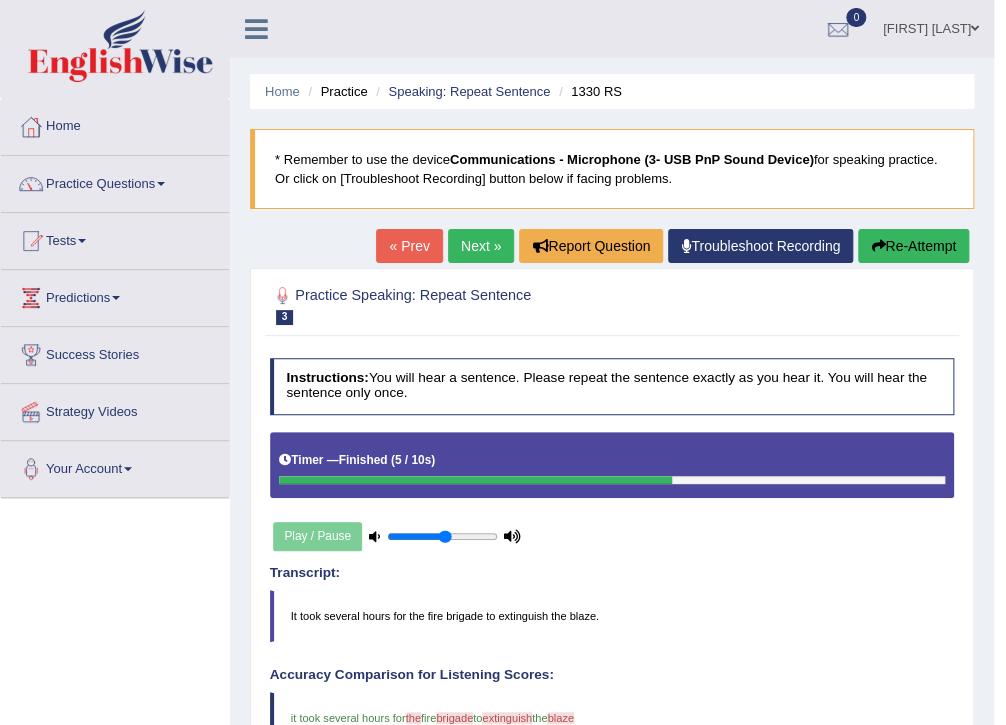 click on "Next »" at bounding box center (481, 246) 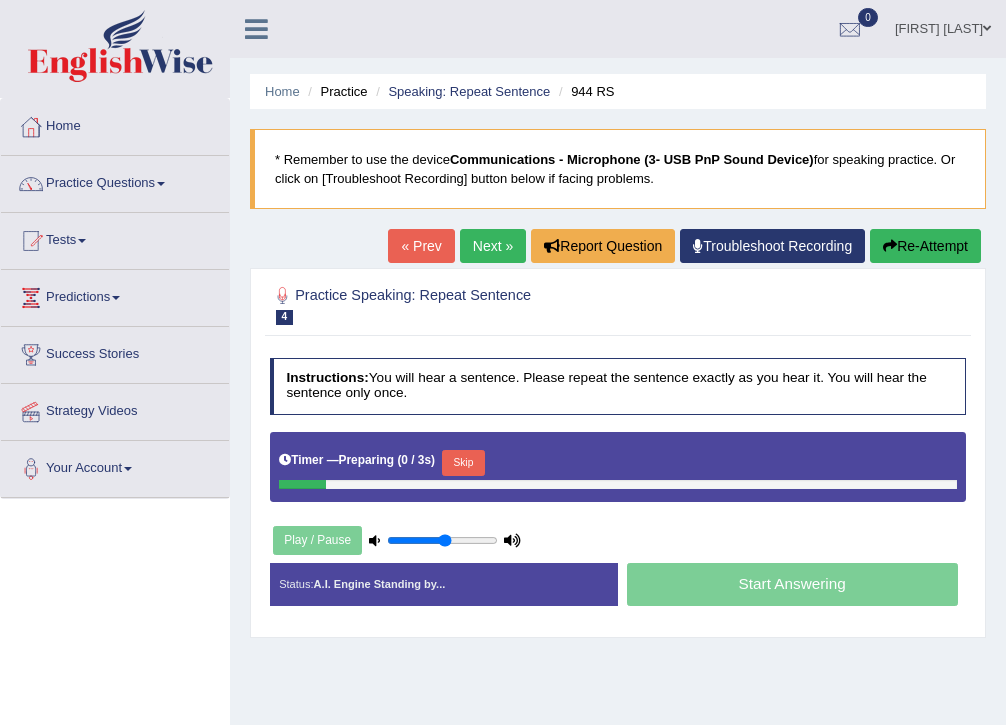 scroll, scrollTop: 0, scrollLeft: 0, axis: both 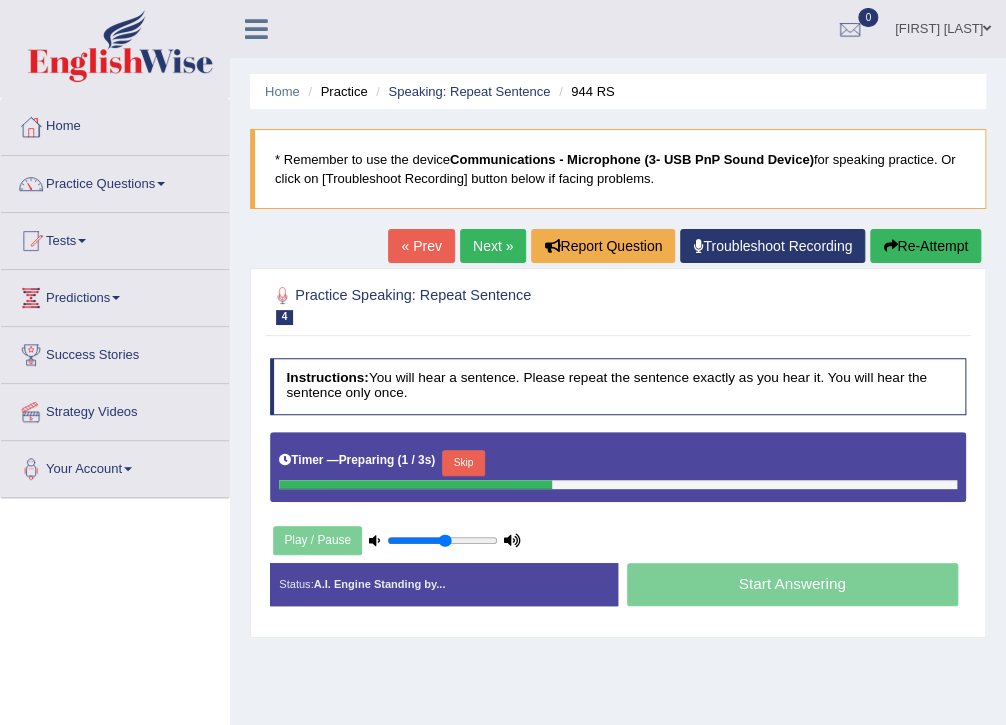 click on "Skip" at bounding box center [463, 463] 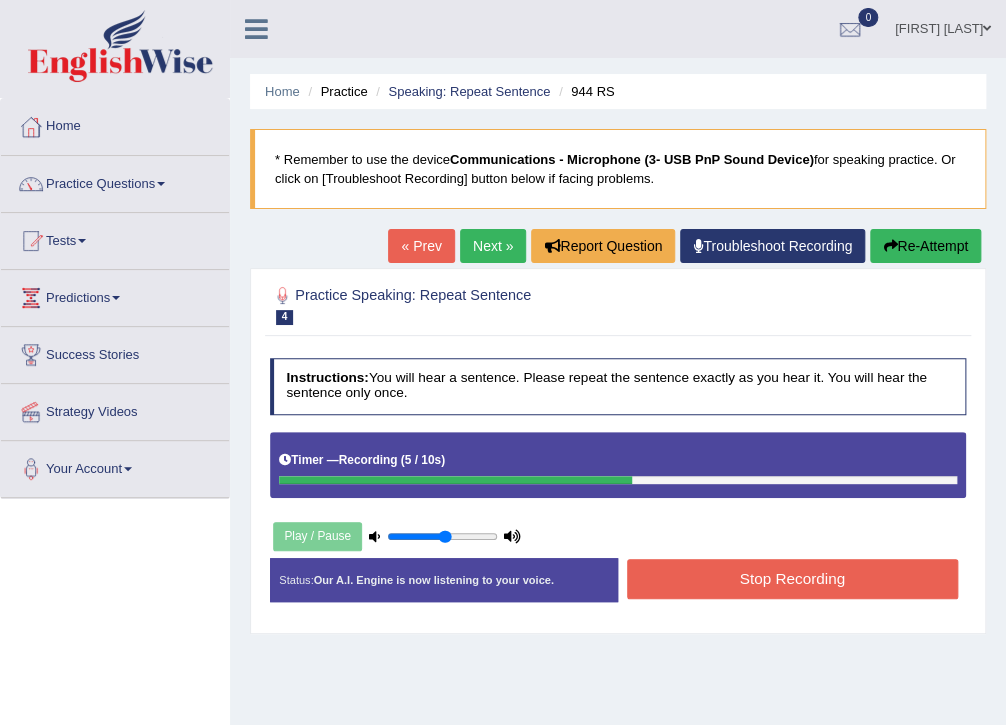 click on "Stop Recording" at bounding box center (792, 578) 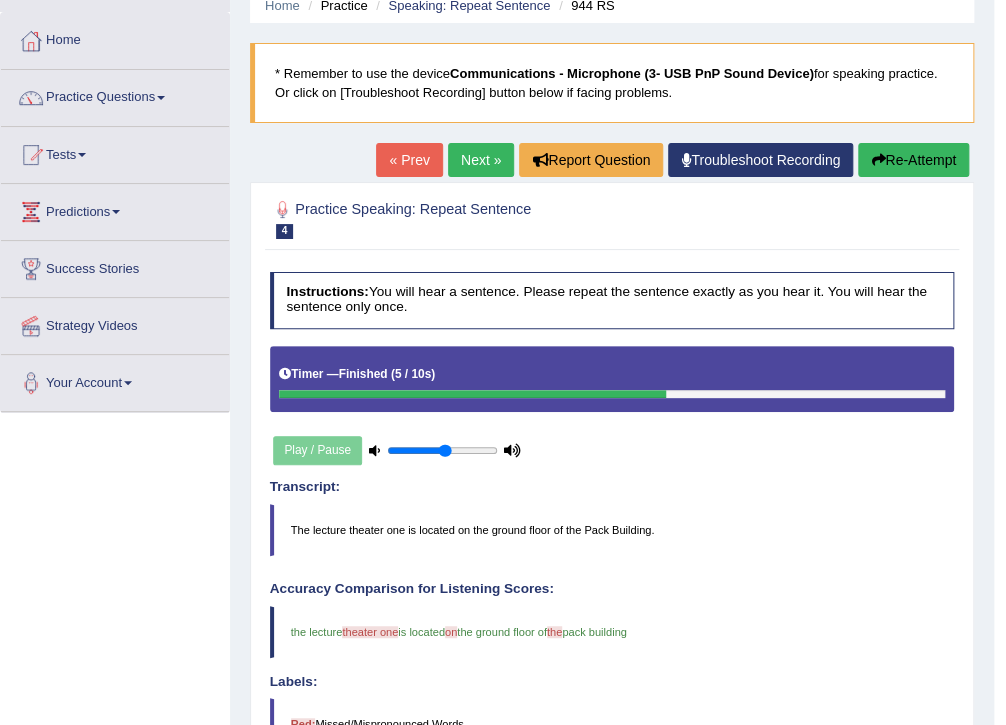 scroll, scrollTop: 0, scrollLeft: 0, axis: both 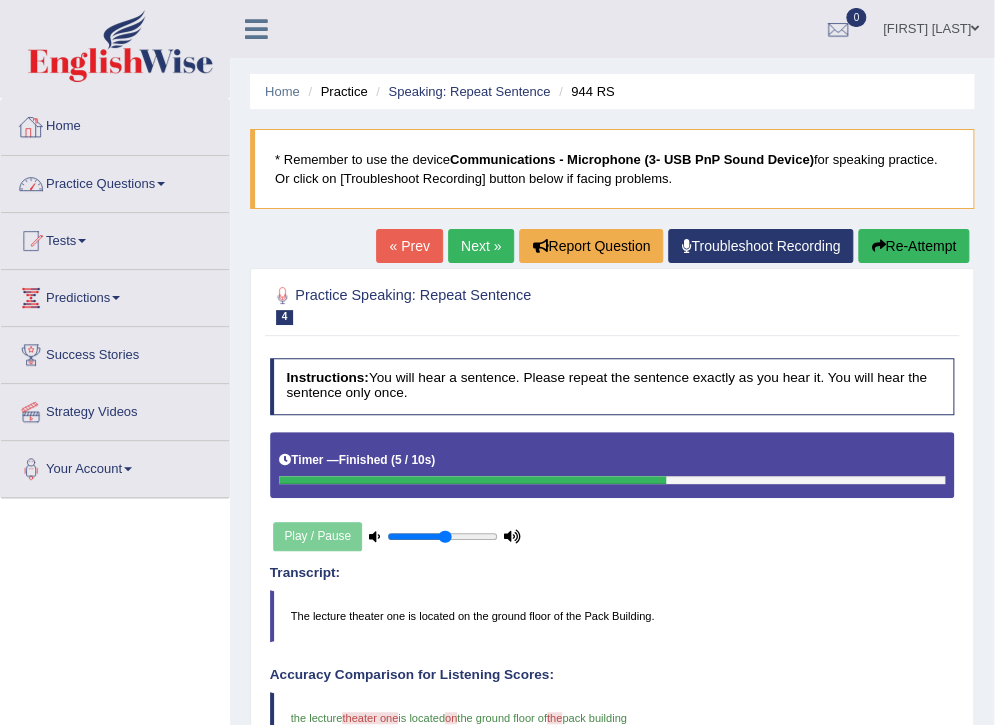 click on "Practice Questions" at bounding box center [115, 181] 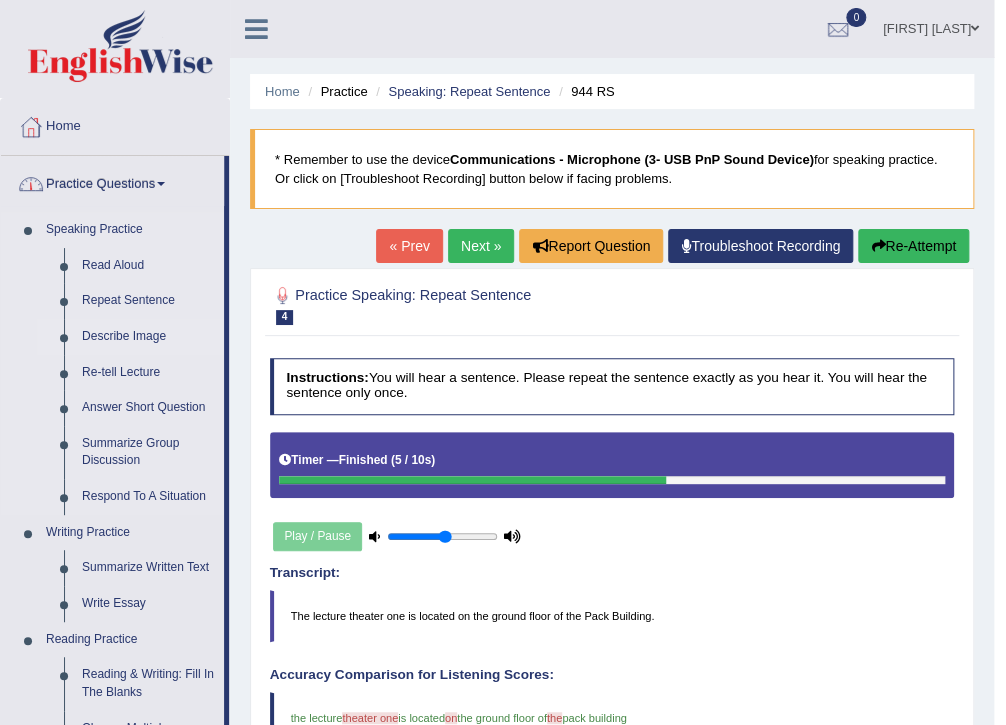 click on "Describe Image" at bounding box center (148, 337) 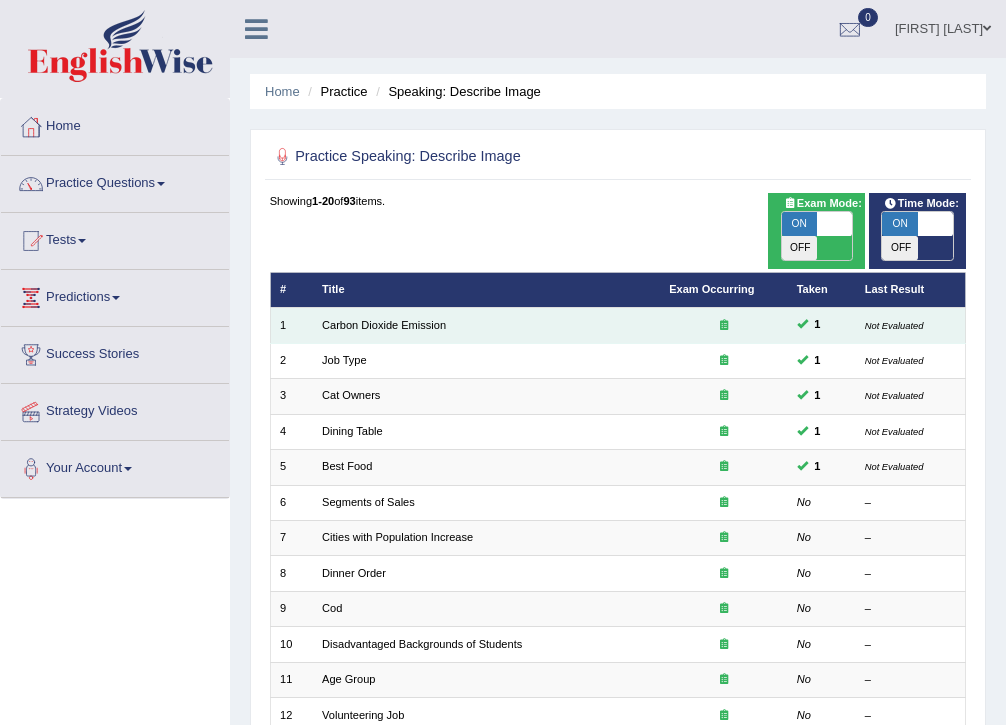 scroll, scrollTop: 0, scrollLeft: 0, axis: both 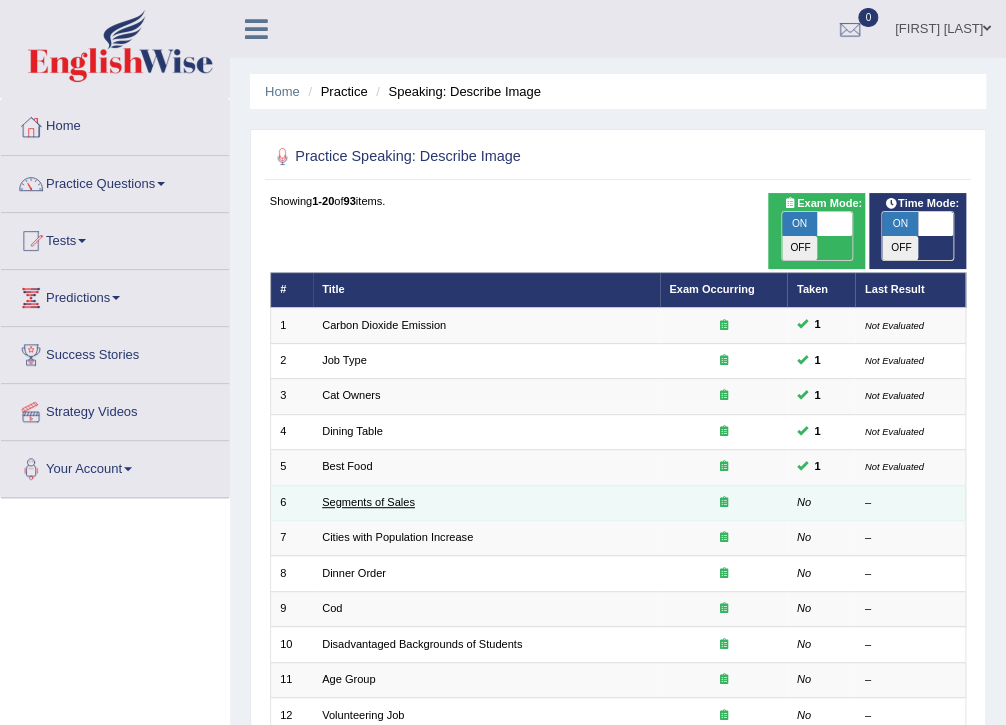 click on "Segments of Sales" at bounding box center (368, 502) 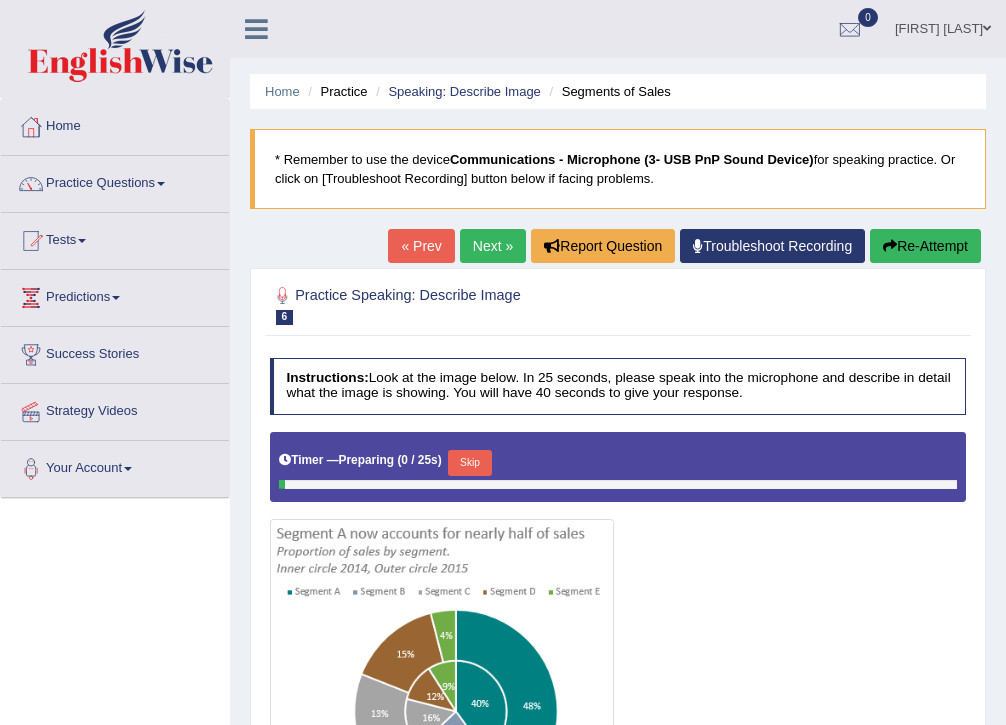 scroll, scrollTop: 0, scrollLeft: 0, axis: both 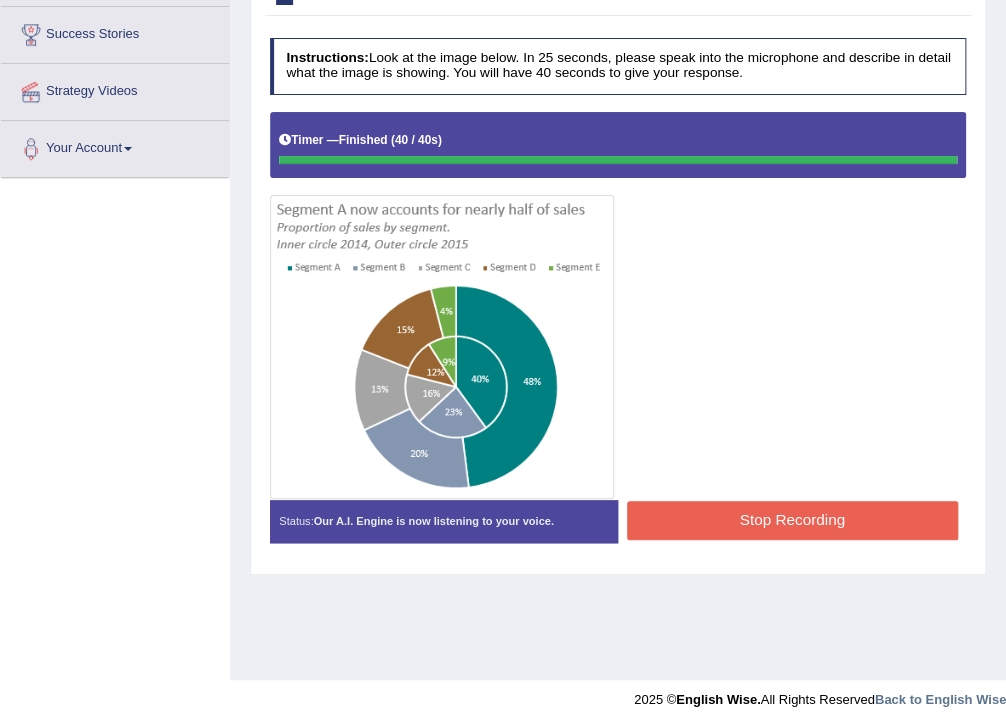 click on "Stop Recording" at bounding box center (792, 520) 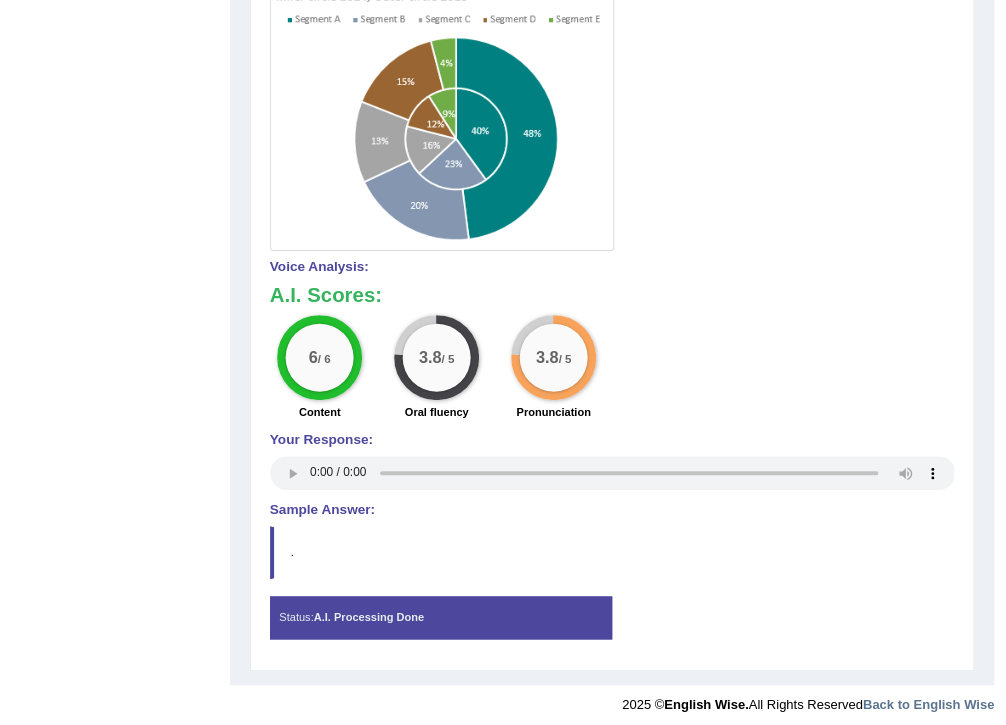 scroll, scrollTop: 576, scrollLeft: 0, axis: vertical 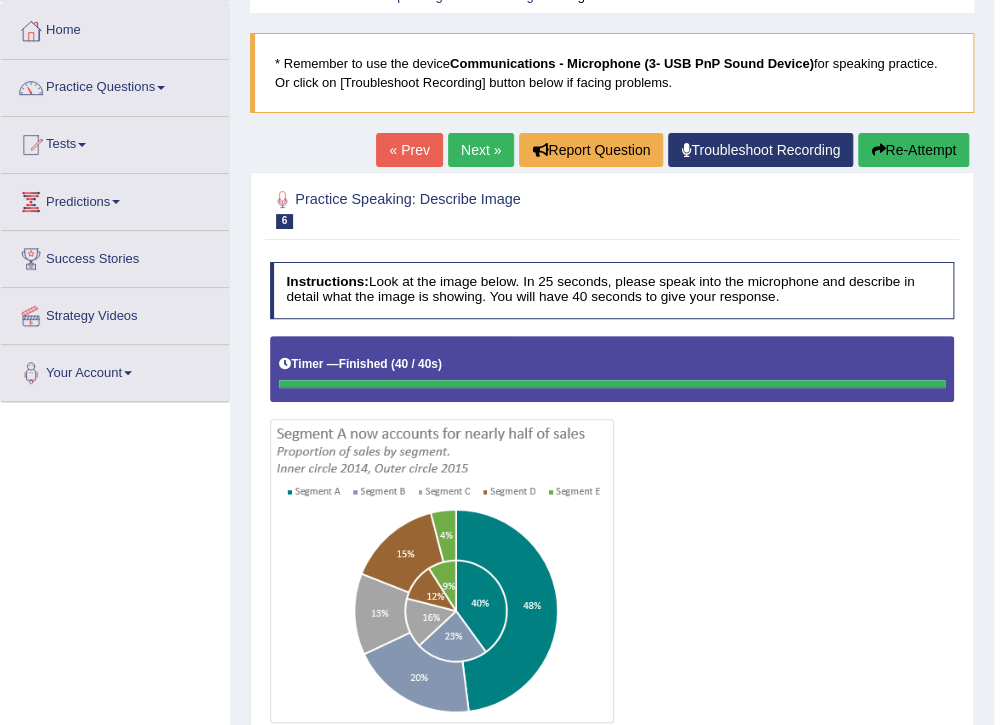 click on "Next »" at bounding box center (481, 150) 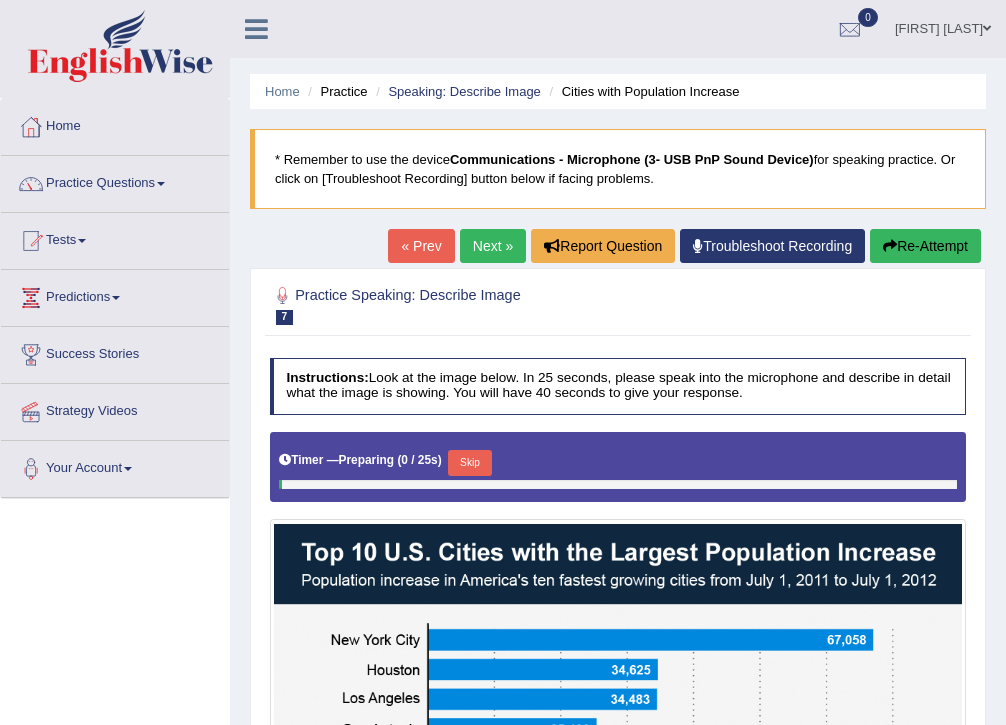 scroll, scrollTop: 0, scrollLeft: 0, axis: both 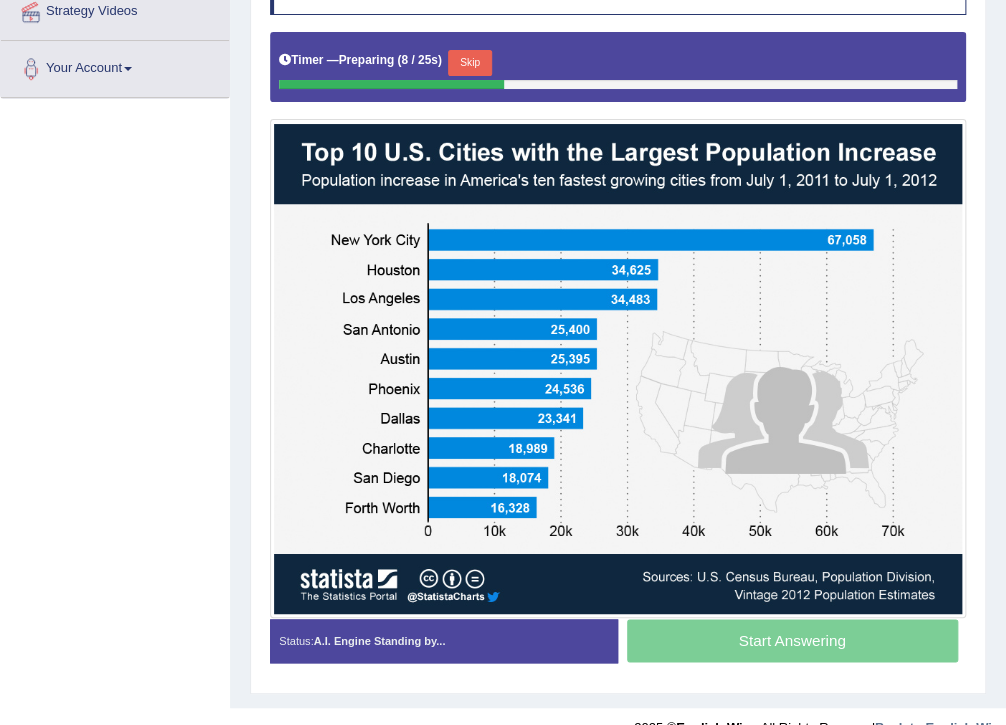 click on "Start Answering" at bounding box center [792, 643] 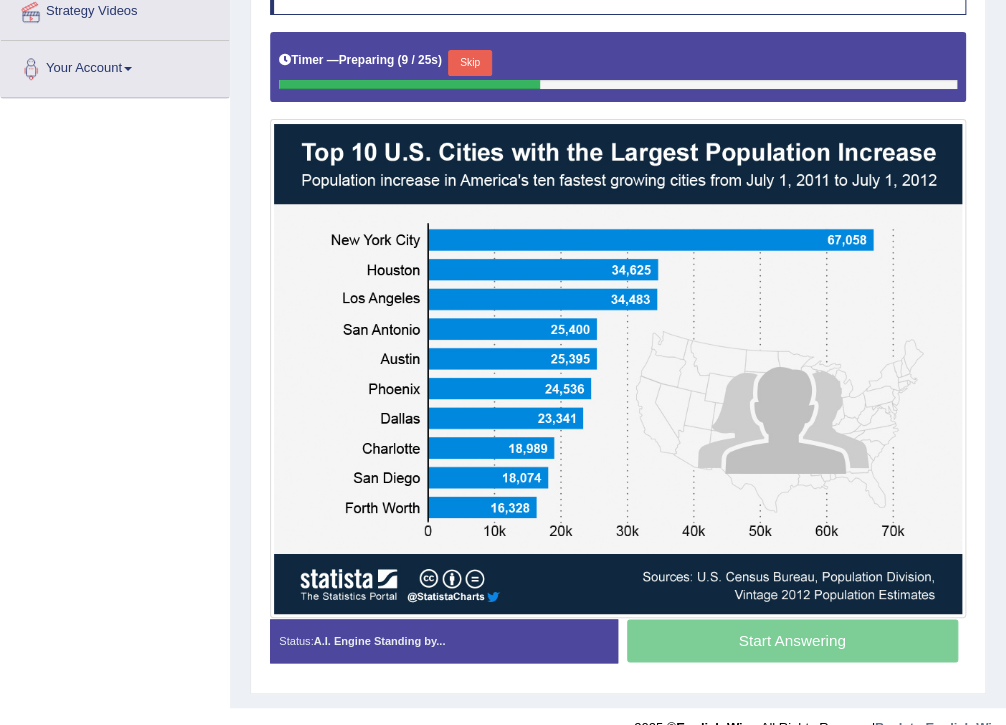 click on "Skip" at bounding box center [469, 63] 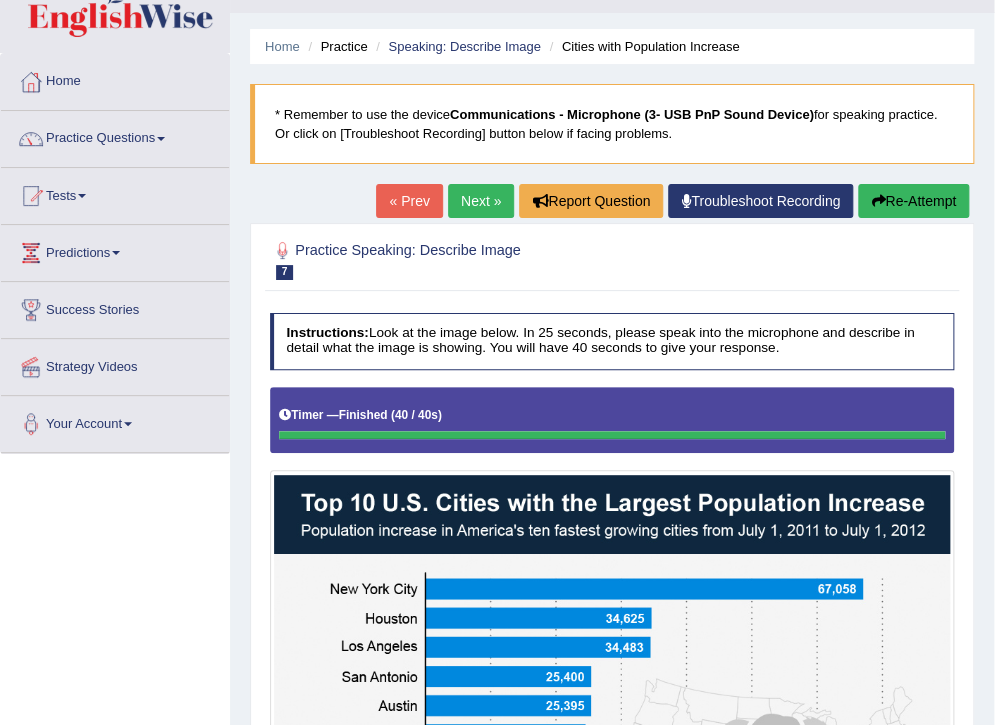 scroll, scrollTop: 40, scrollLeft: 0, axis: vertical 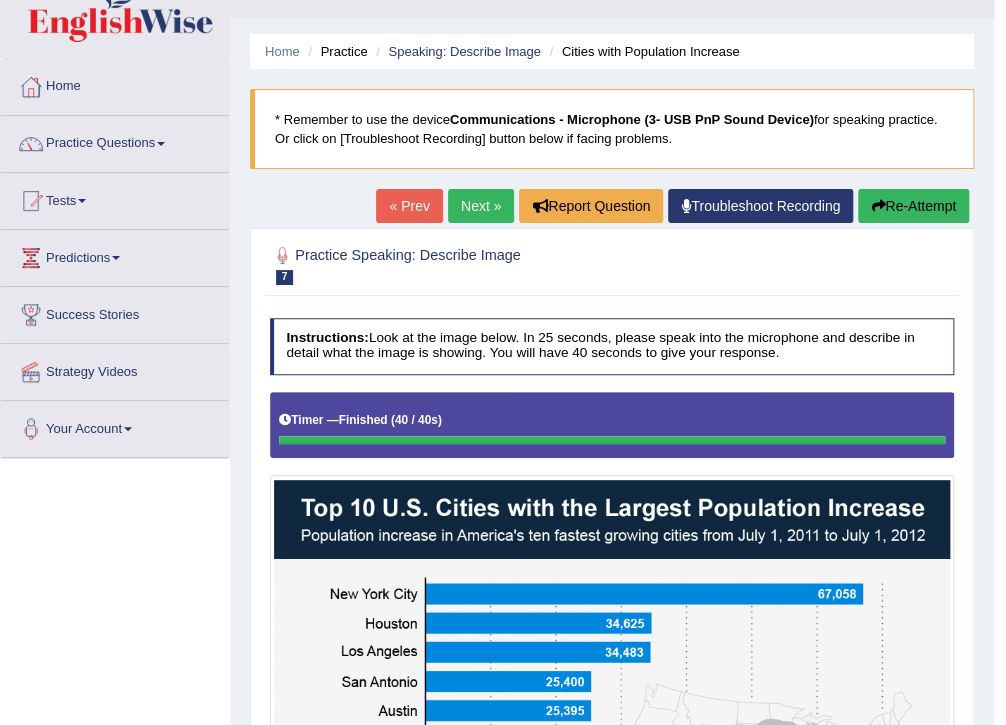 click on "Next »" at bounding box center (481, 206) 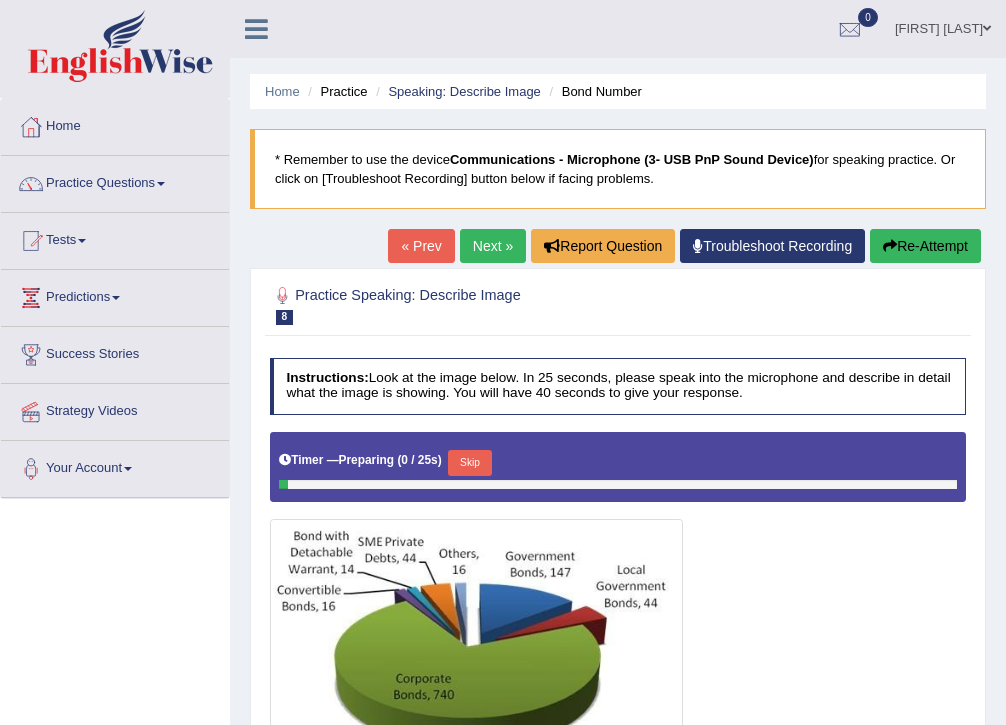 scroll, scrollTop: 0, scrollLeft: 0, axis: both 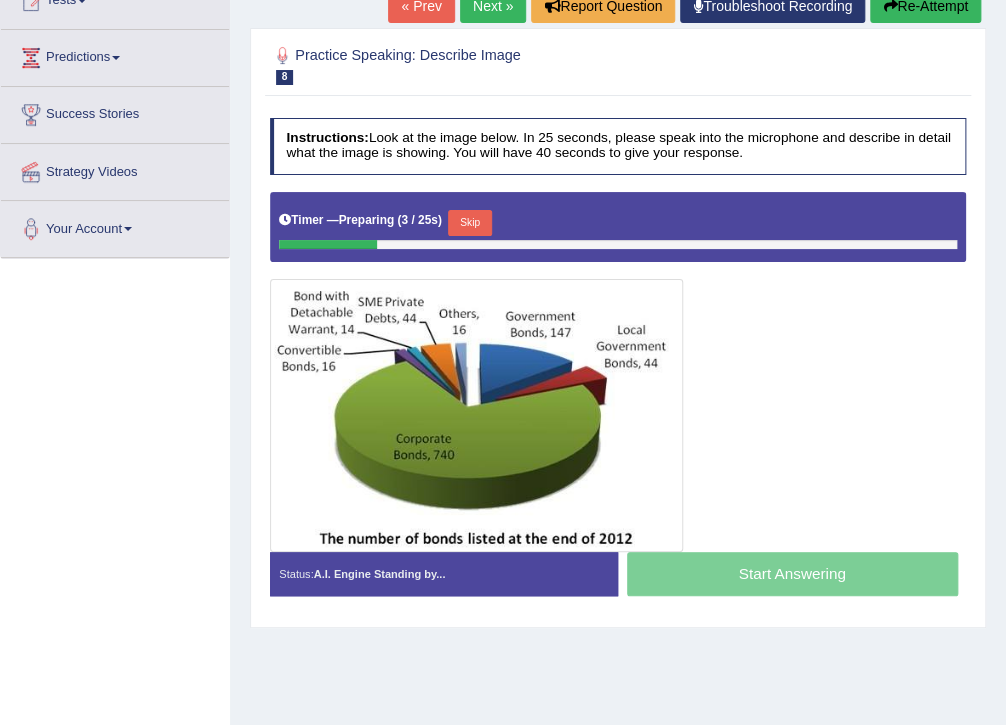click on "Skip" at bounding box center [469, 223] 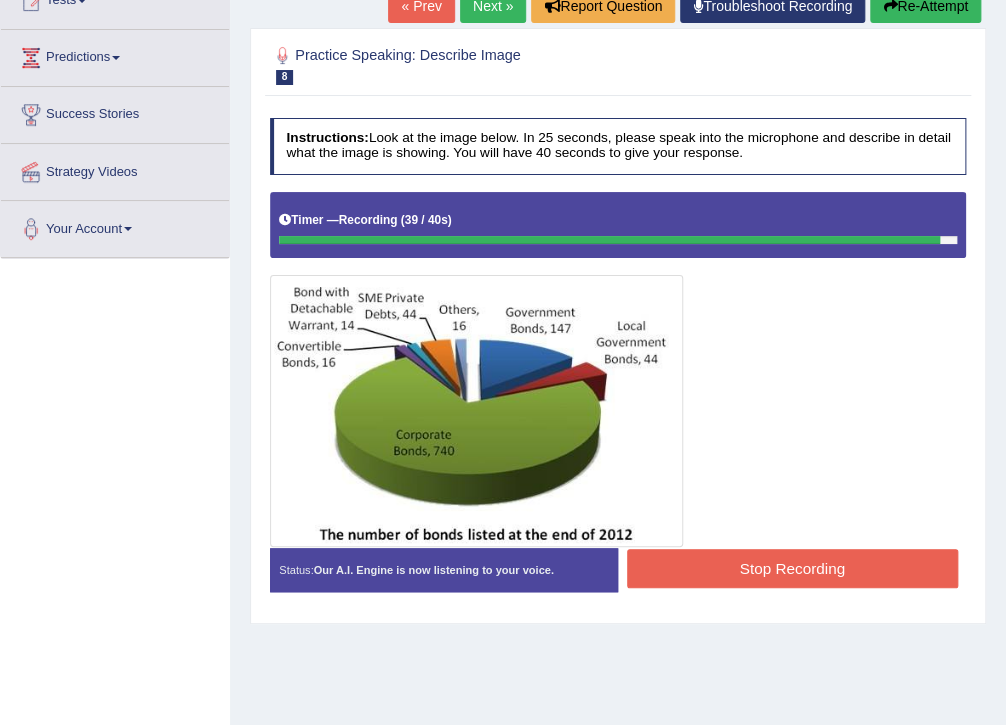 click on "Stop Recording" at bounding box center [792, 568] 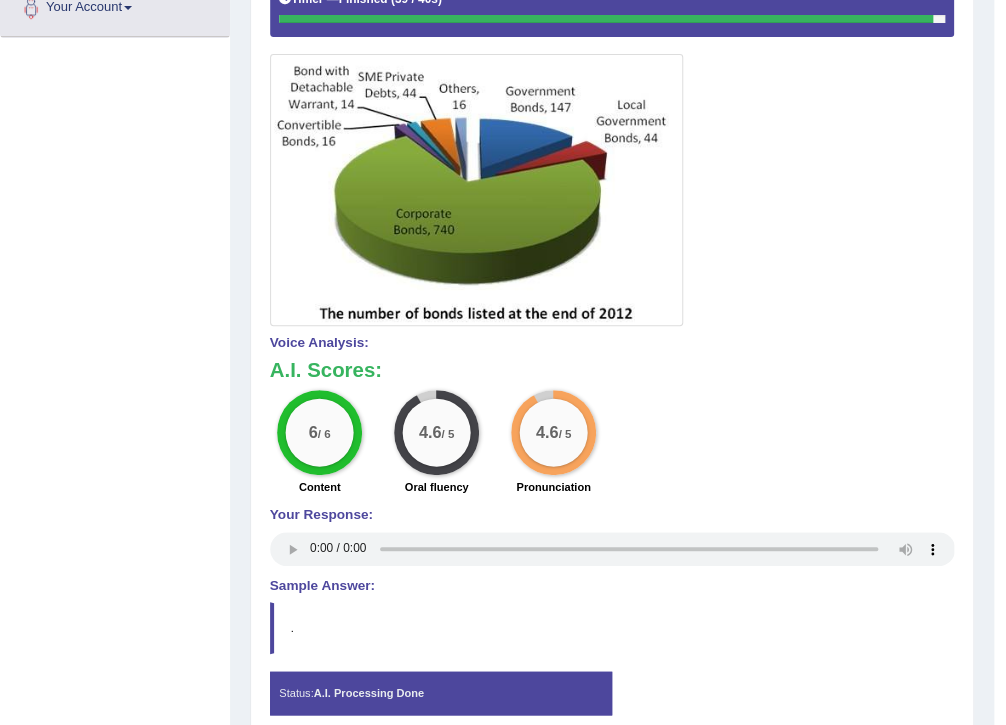 scroll, scrollTop: 480, scrollLeft: 0, axis: vertical 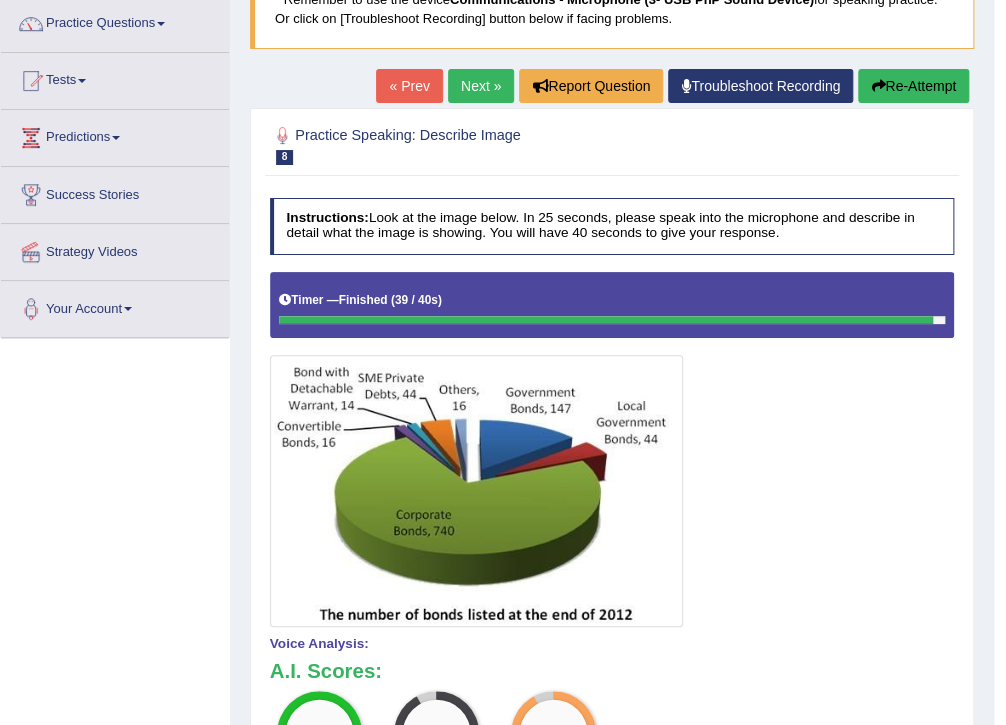 click on "Next »" at bounding box center (481, 86) 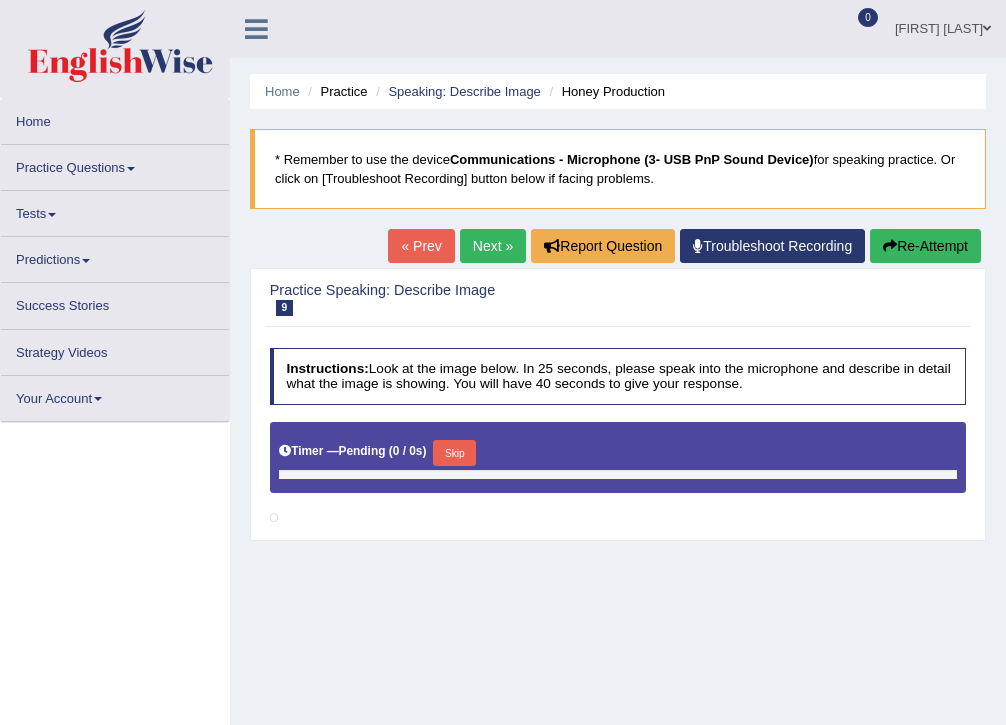 scroll, scrollTop: 0, scrollLeft: 0, axis: both 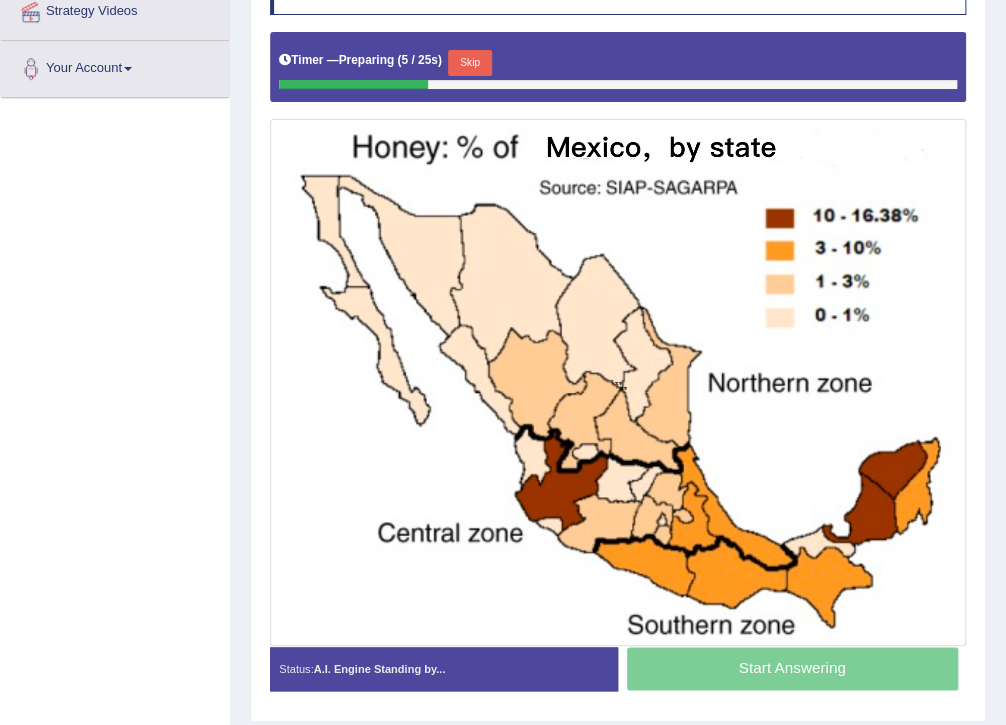 click on "Skip" at bounding box center [469, 63] 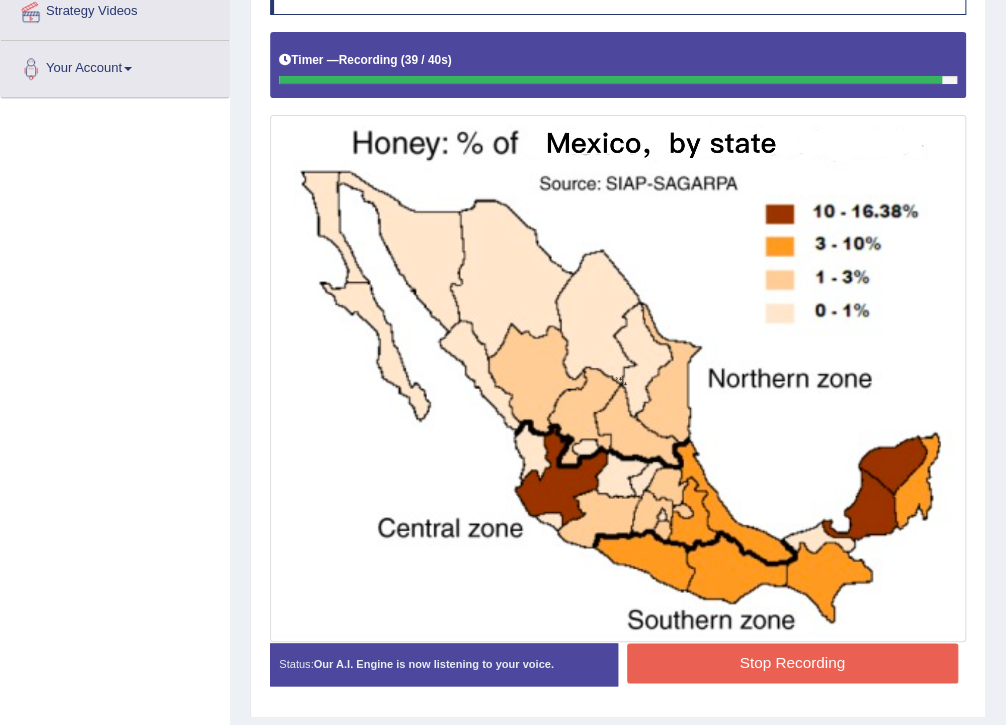 click on "Stop Recording" at bounding box center (792, 662) 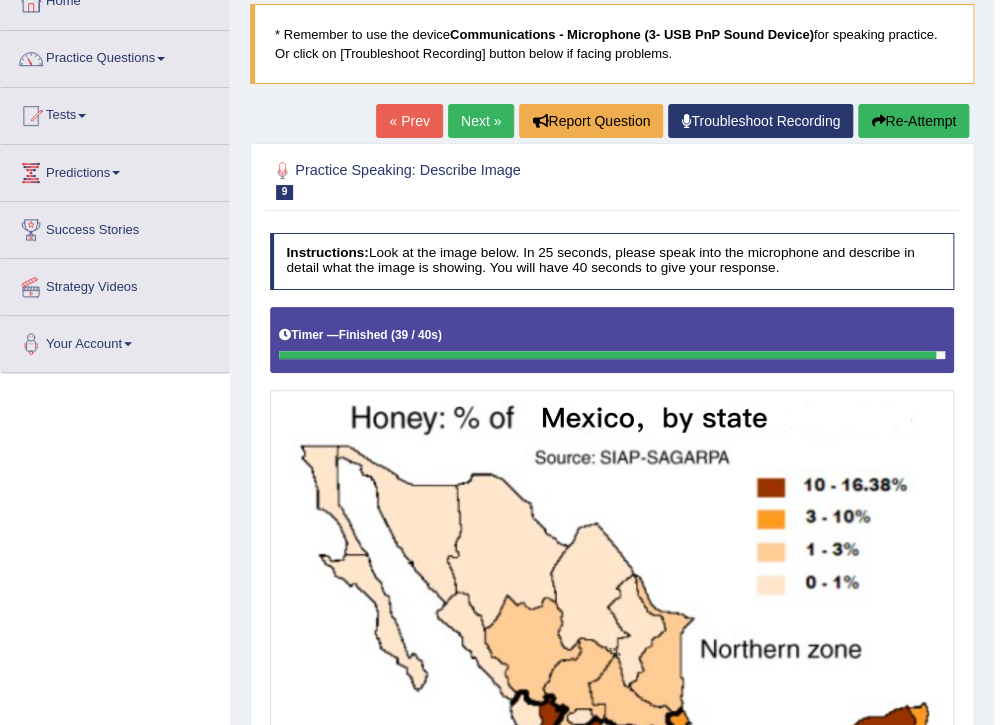 scroll, scrollTop: 80, scrollLeft: 0, axis: vertical 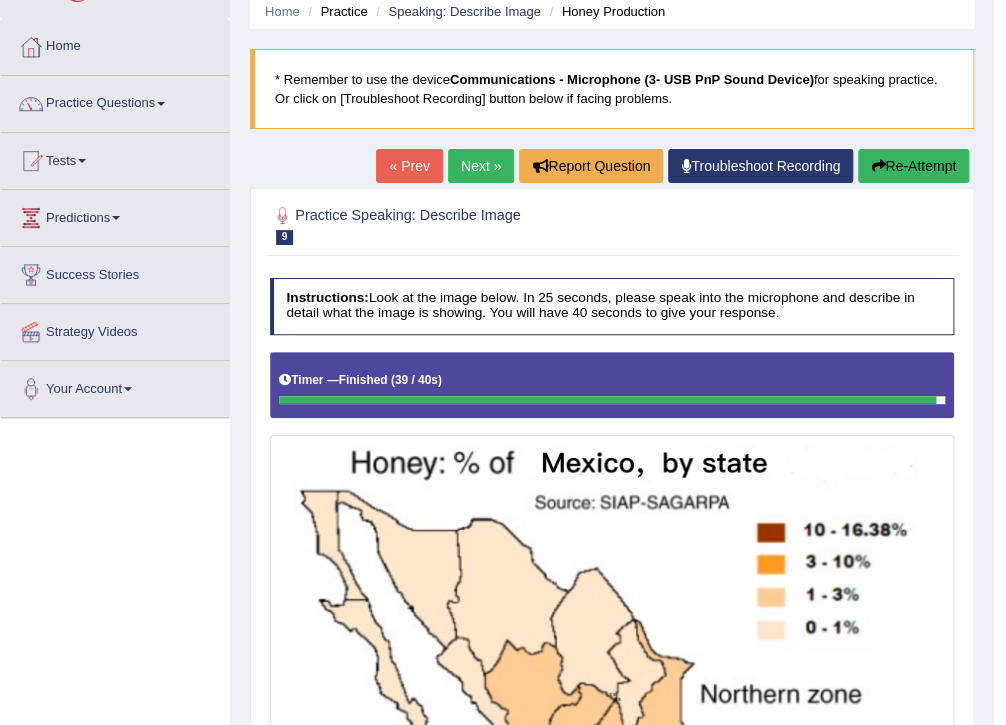 click on "Next »" at bounding box center [481, 166] 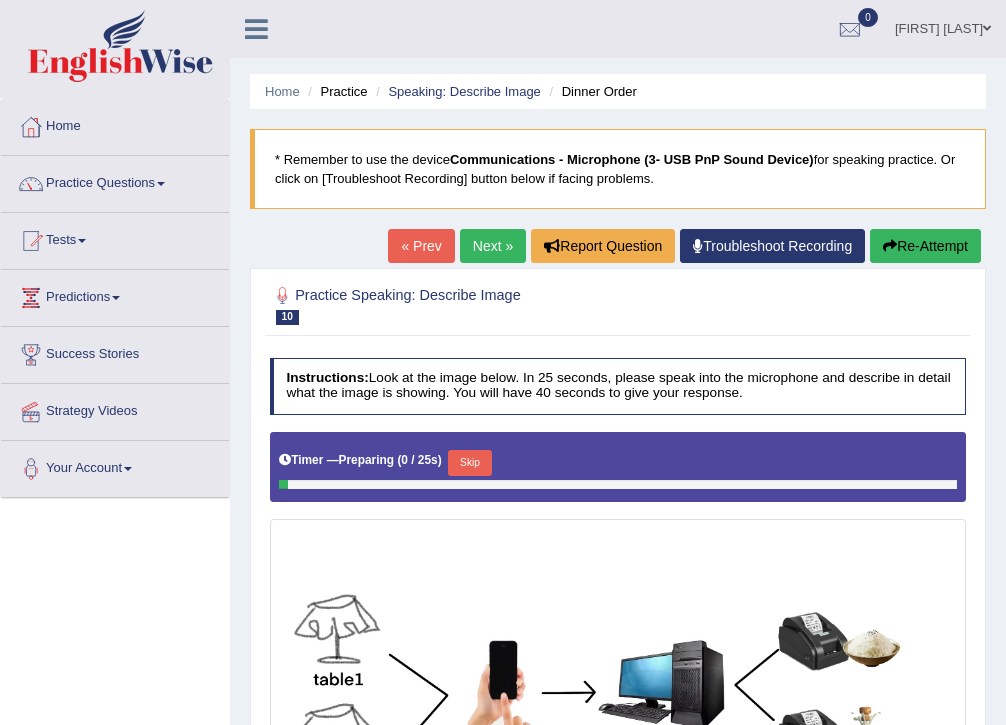 scroll, scrollTop: 0, scrollLeft: 0, axis: both 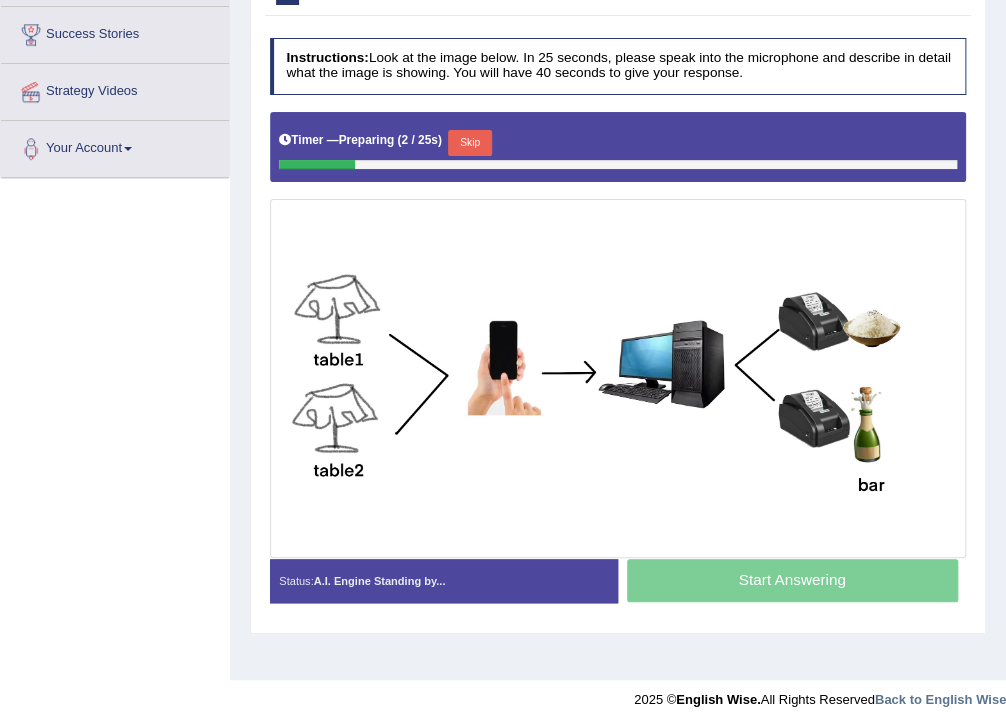 click on "Skip" at bounding box center [469, 143] 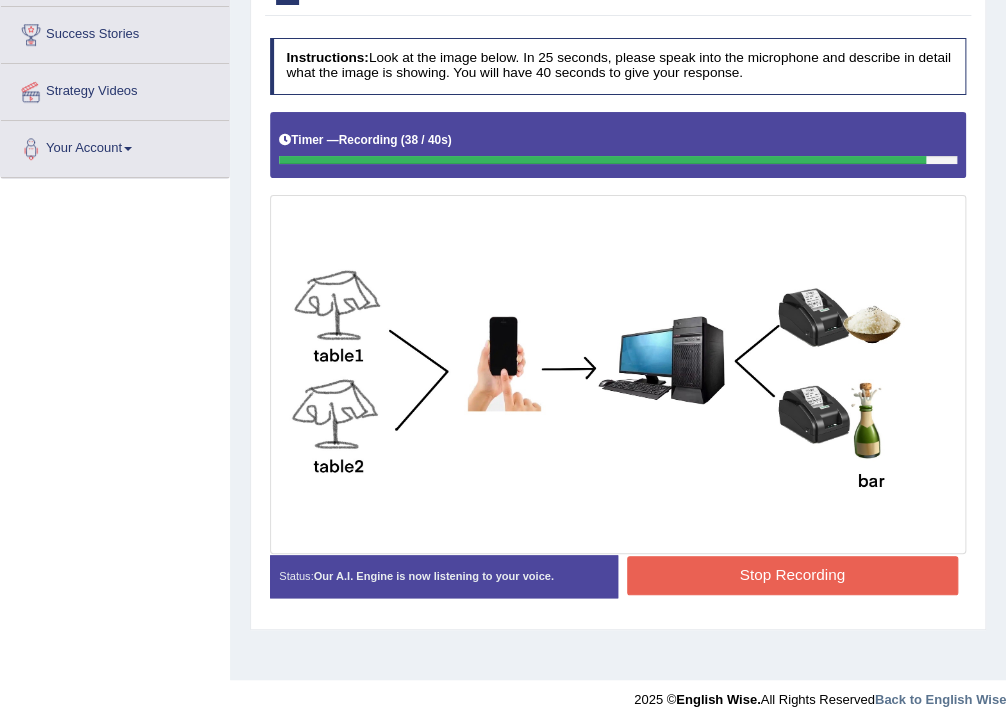 click on "Stop Recording" at bounding box center (792, 575) 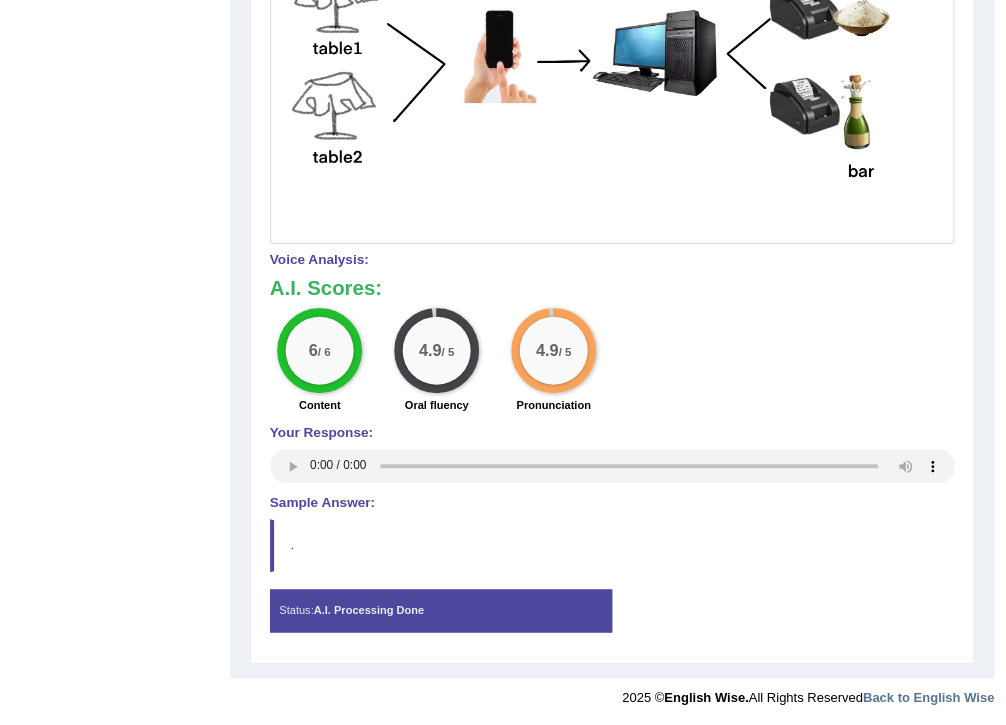 scroll, scrollTop: 624, scrollLeft: 0, axis: vertical 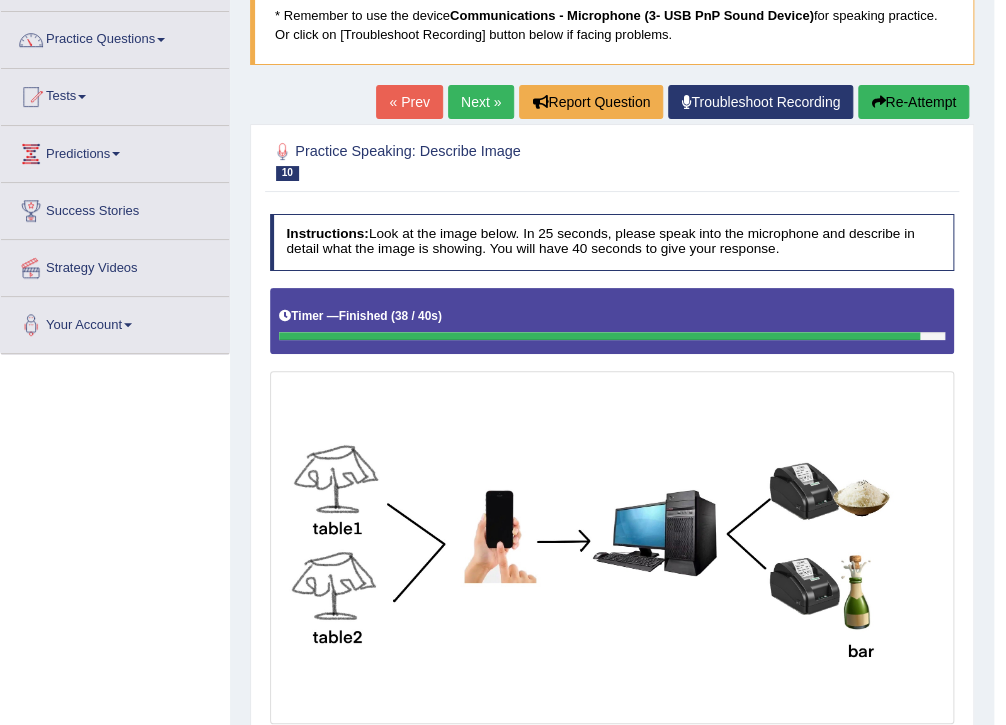click on "Next »" at bounding box center [481, 102] 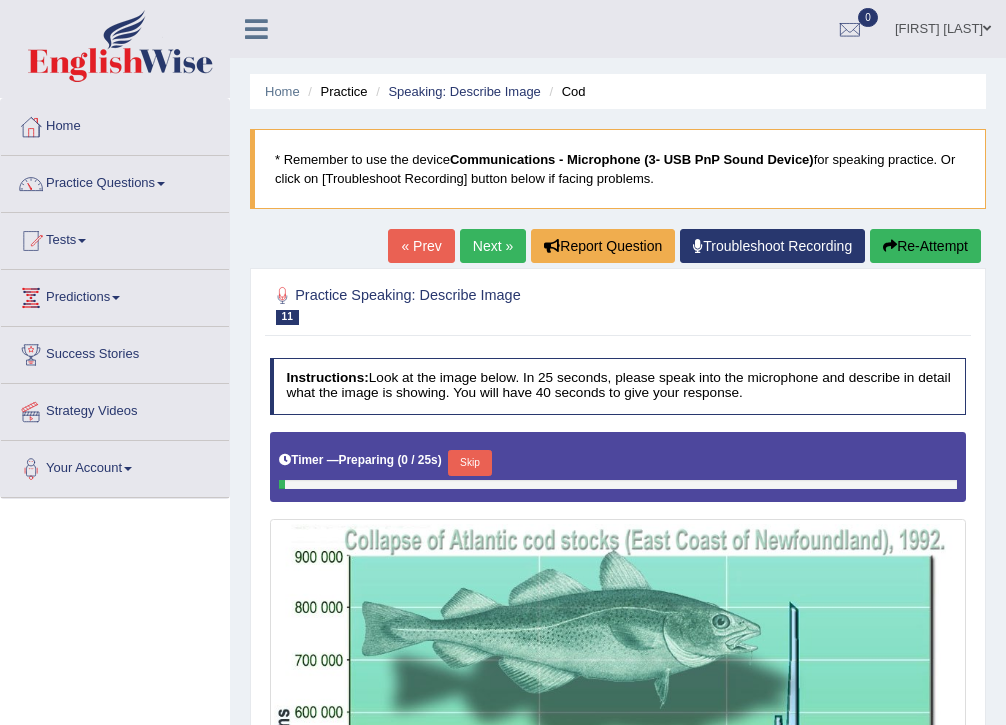 scroll, scrollTop: 0, scrollLeft: 0, axis: both 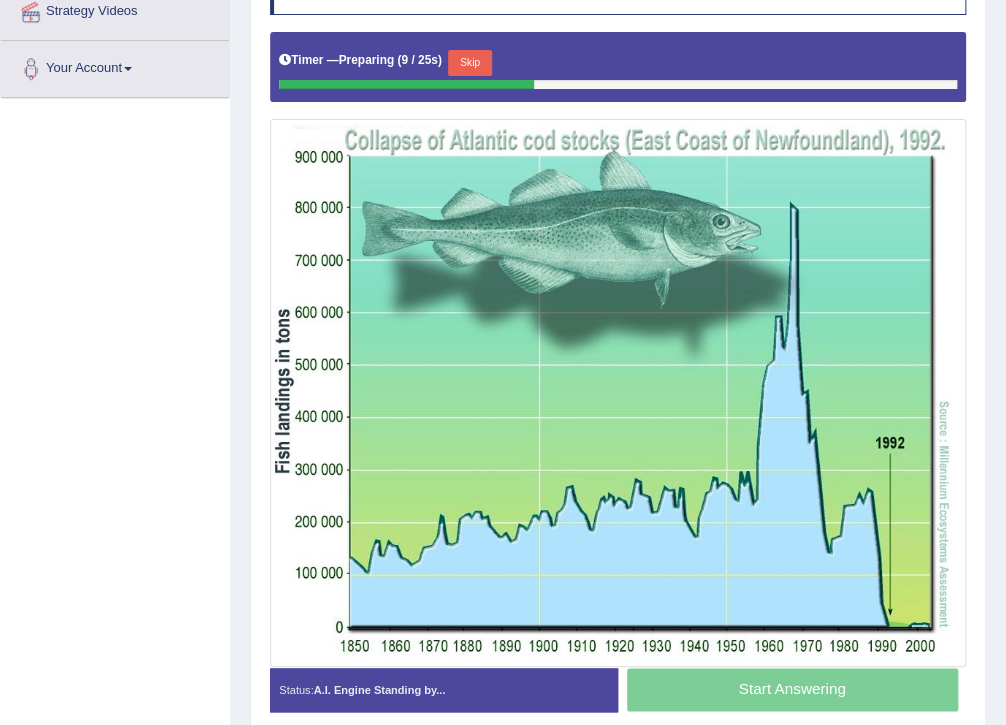 click on "Skip" at bounding box center (469, 63) 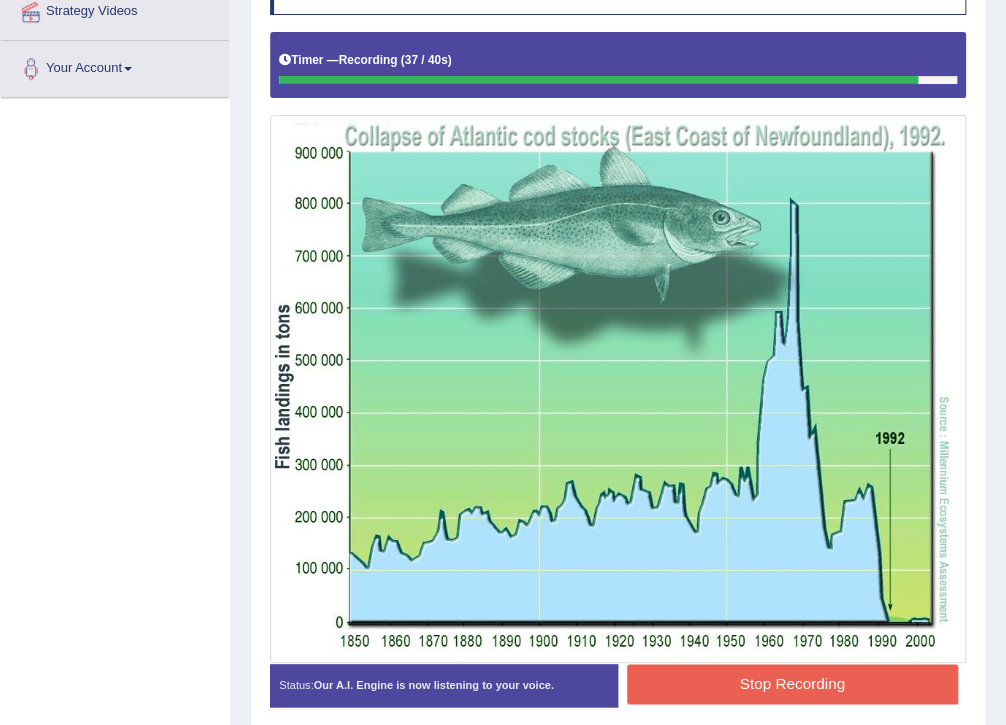 click on "Stop Recording" at bounding box center [792, 683] 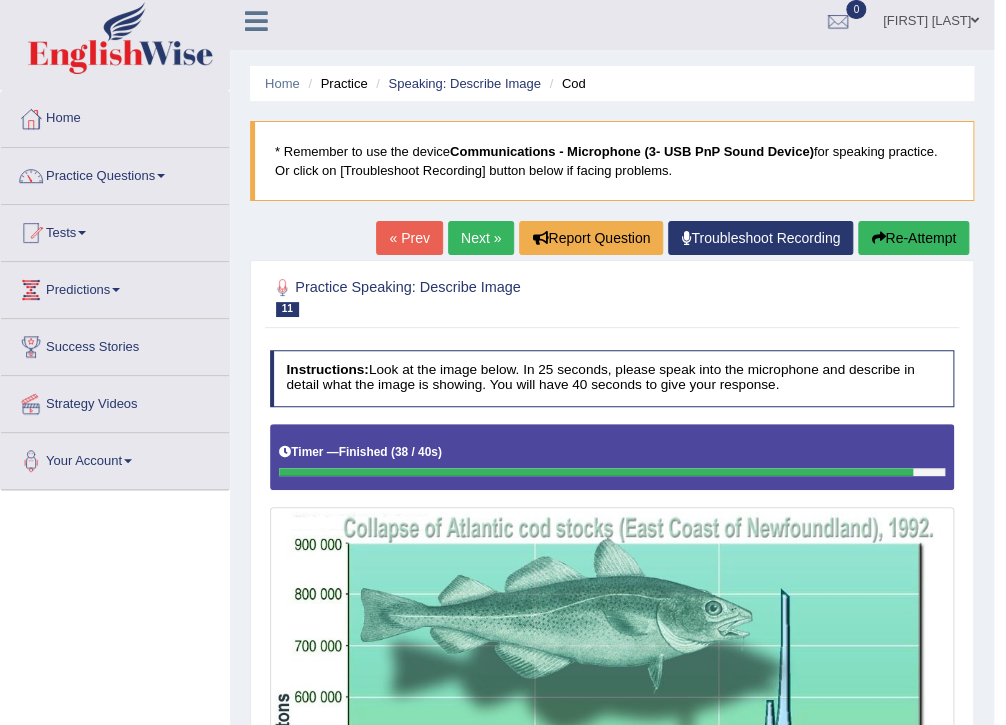 scroll, scrollTop: 0, scrollLeft: 0, axis: both 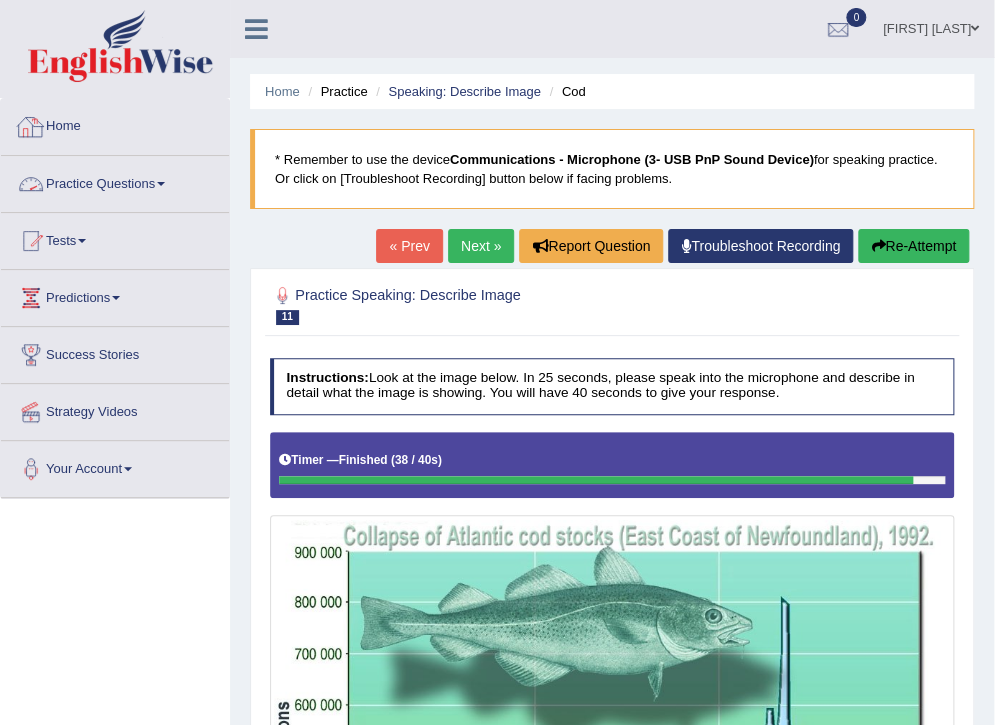 click on "Practice Questions" at bounding box center (115, 181) 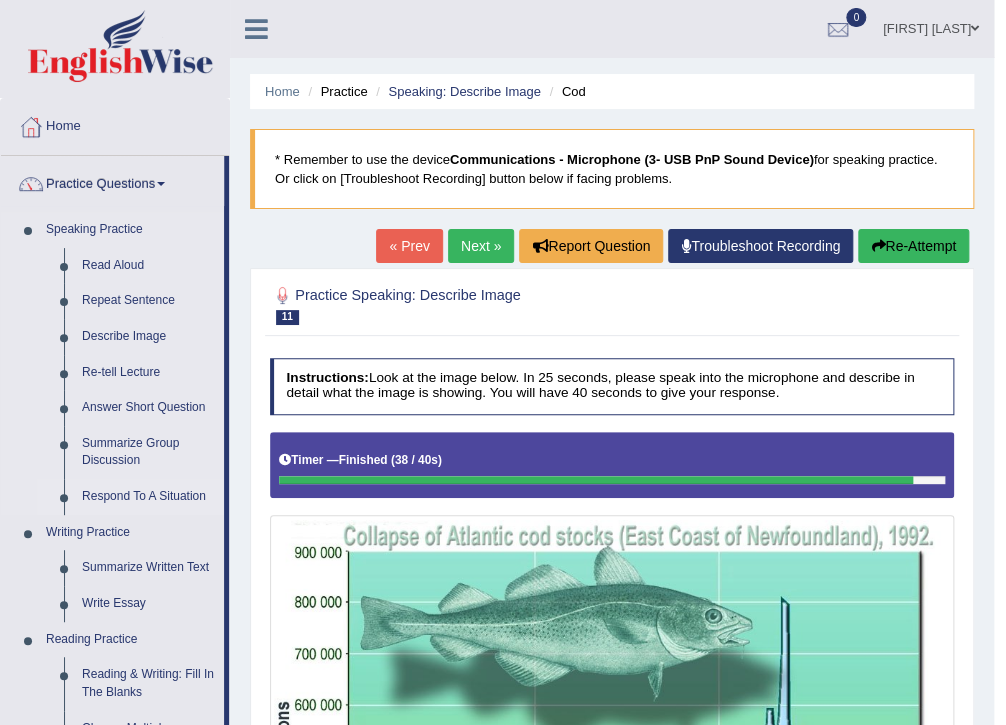 click on "Respond To A Situation" at bounding box center (148, 497) 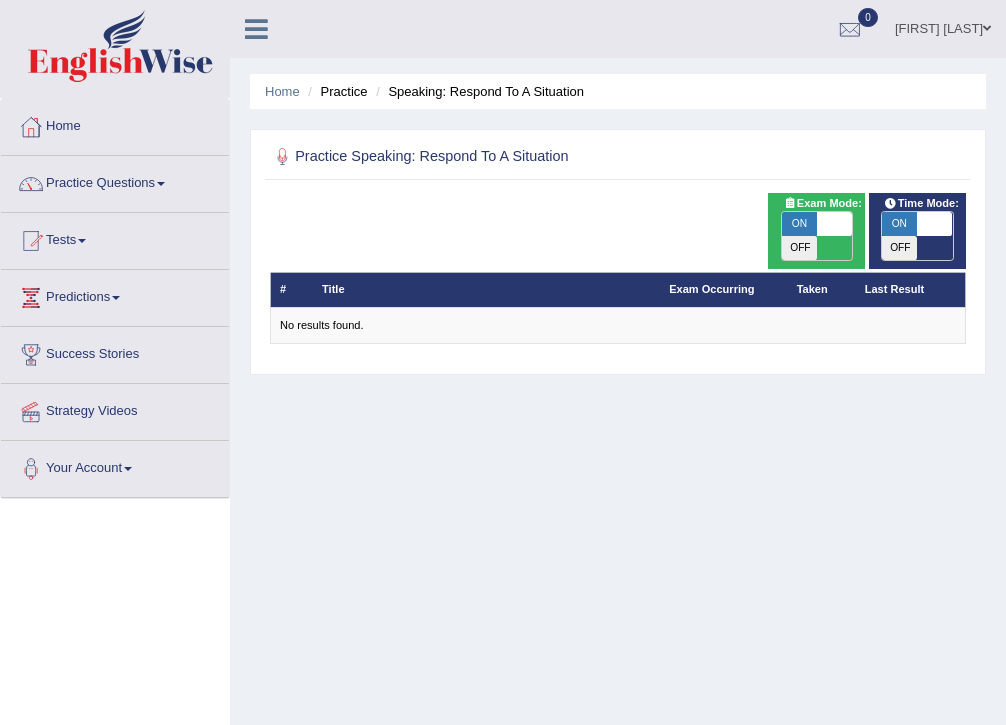 scroll, scrollTop: 0, scrollLeft: 0, axis: both 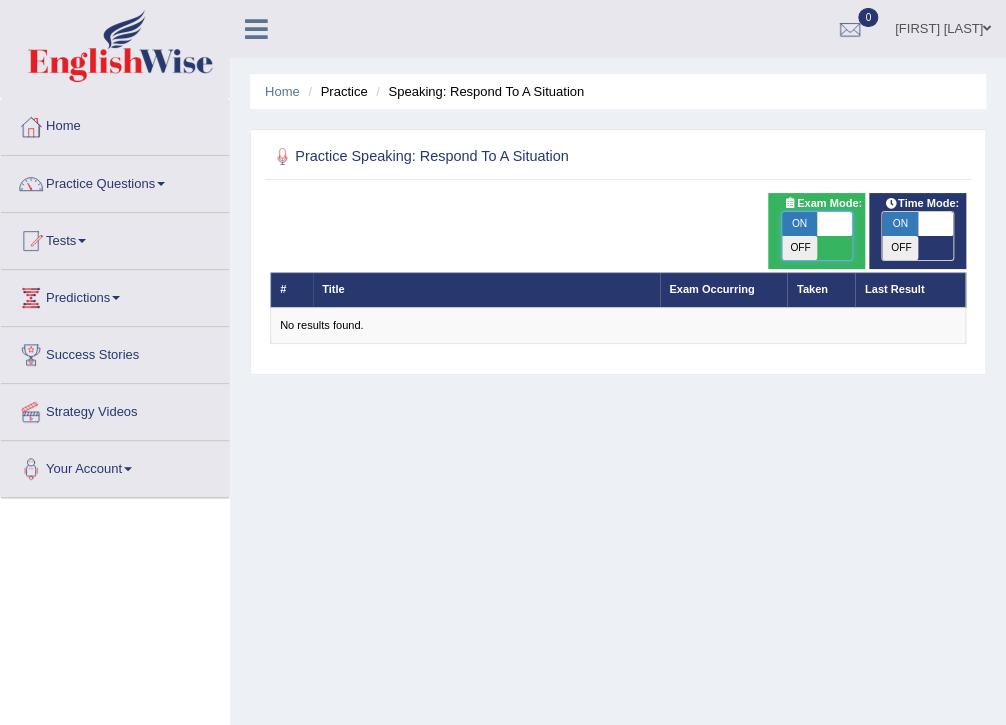 click at bounding box center [834, 224] 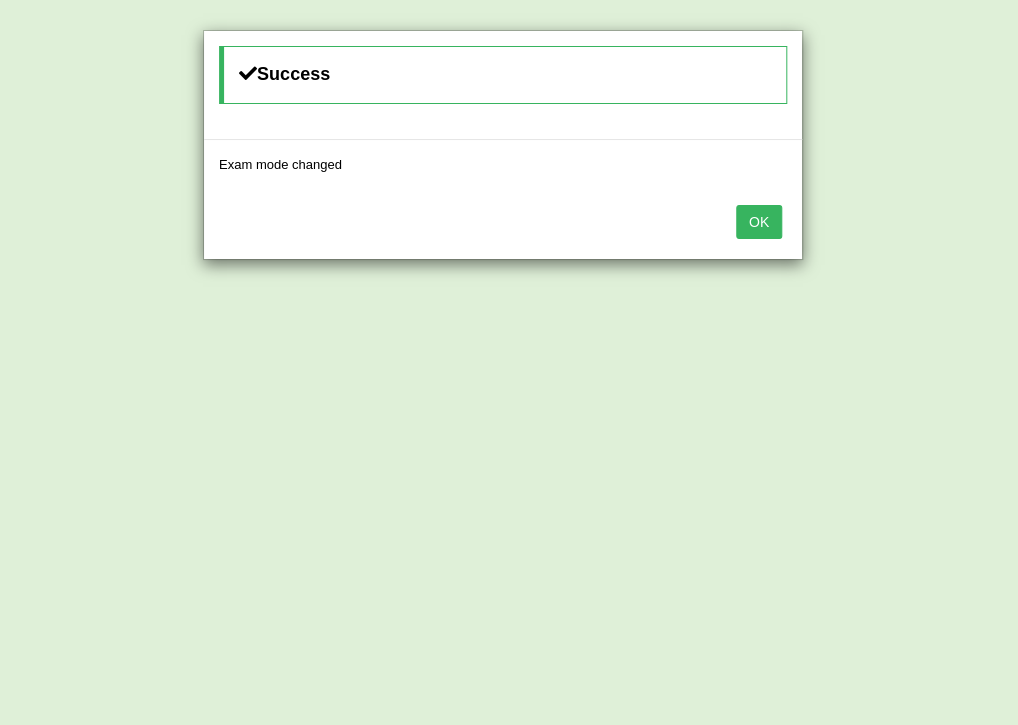 click on "OK" at bounding box center [759, 222] 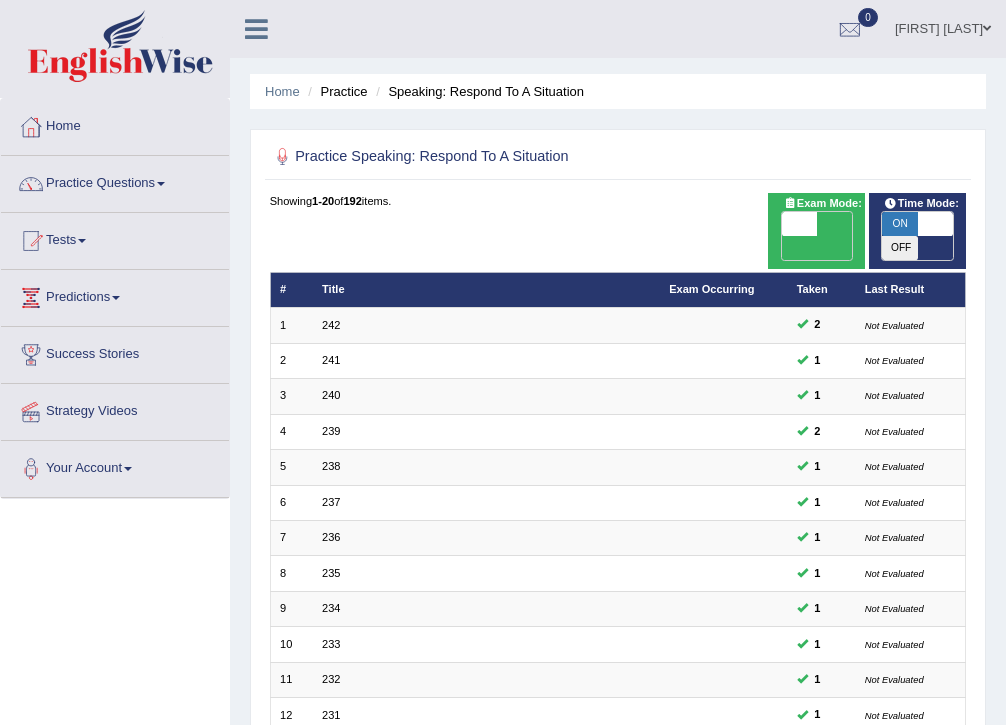 scroll, scrollTop: 320, scrollLeft: 0, axis: vertical 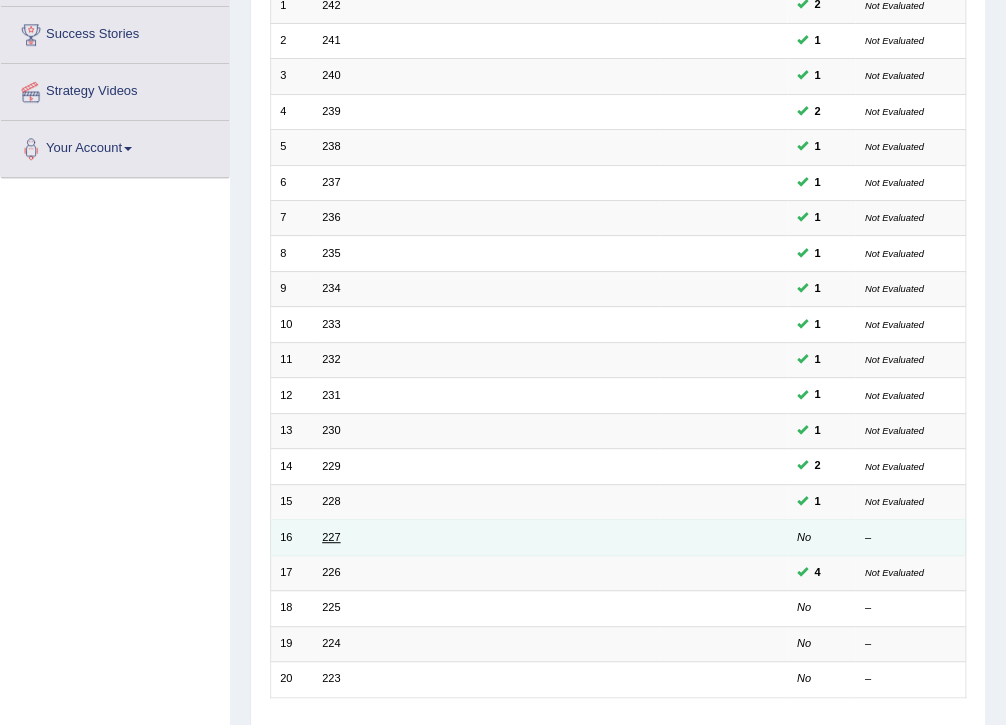 click on "227" at bounding box center [331, 537] 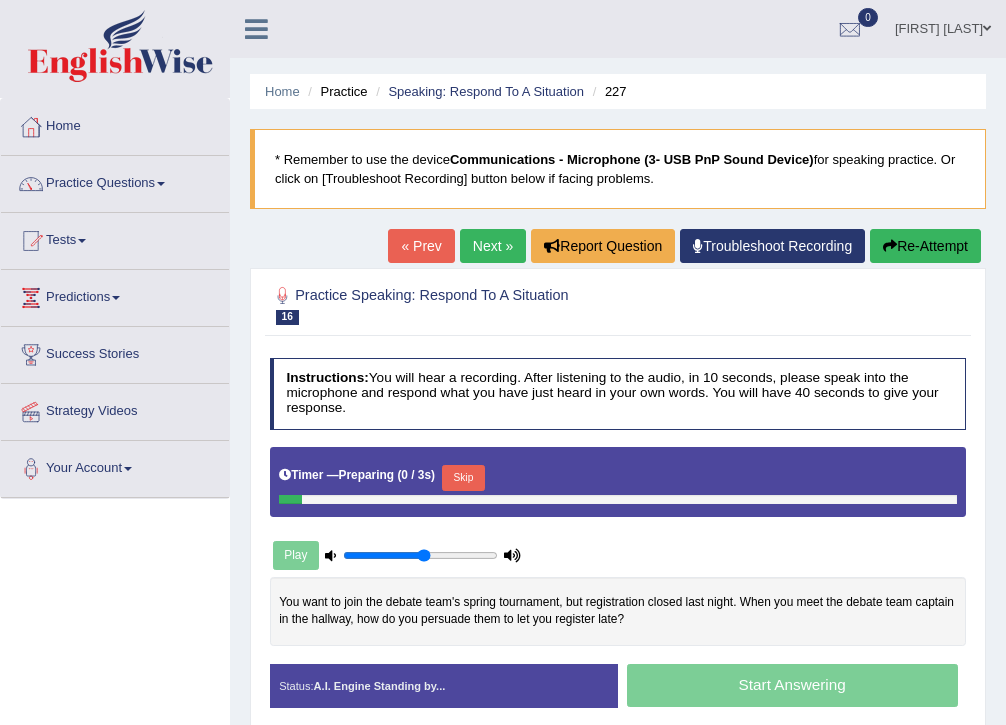 scroll, scrollTop: 0, scrollLeft: 0, axis: both 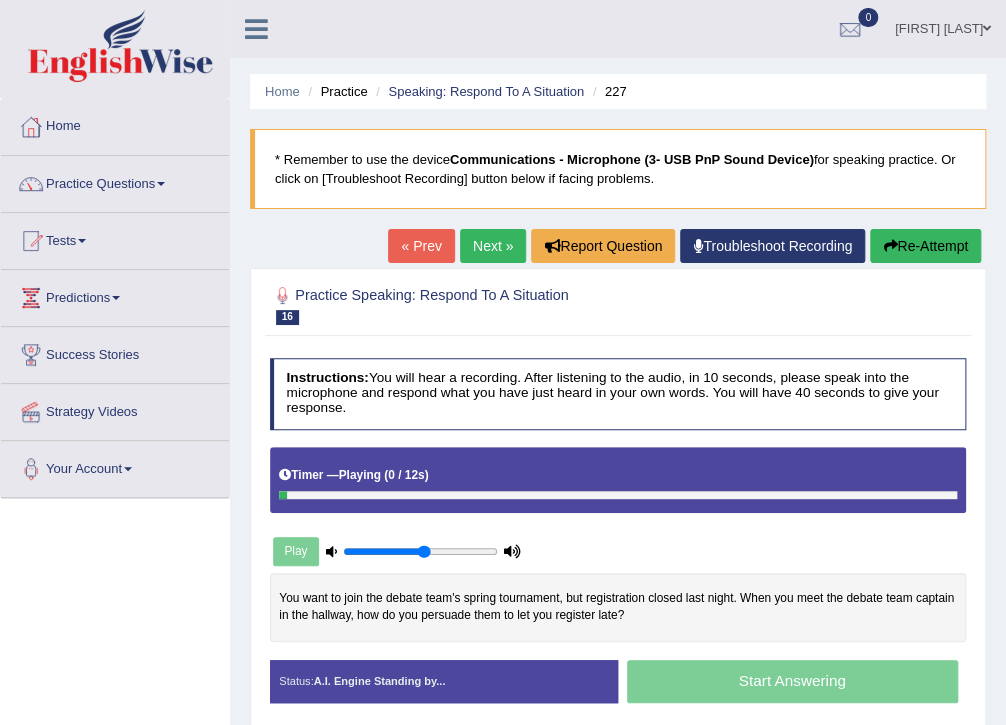 click on "Timer —  Playing   ( 0 / 12s ) Skip" at bounding box center [618, 476] 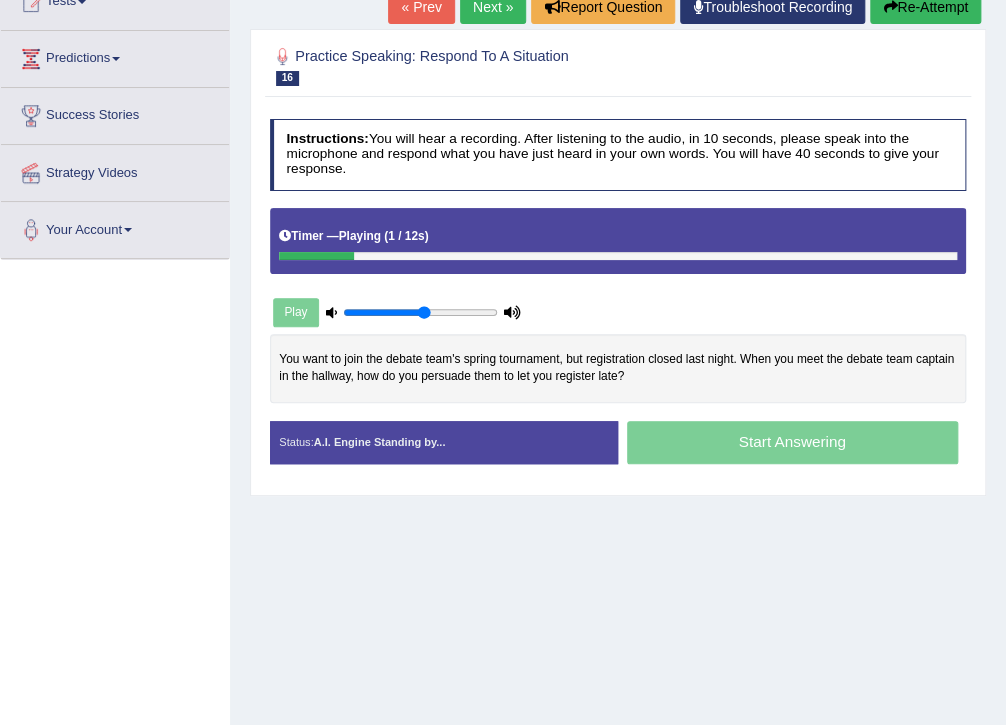 scroll, scrollTop: 240, scrollLeft: 0, axis: vertical 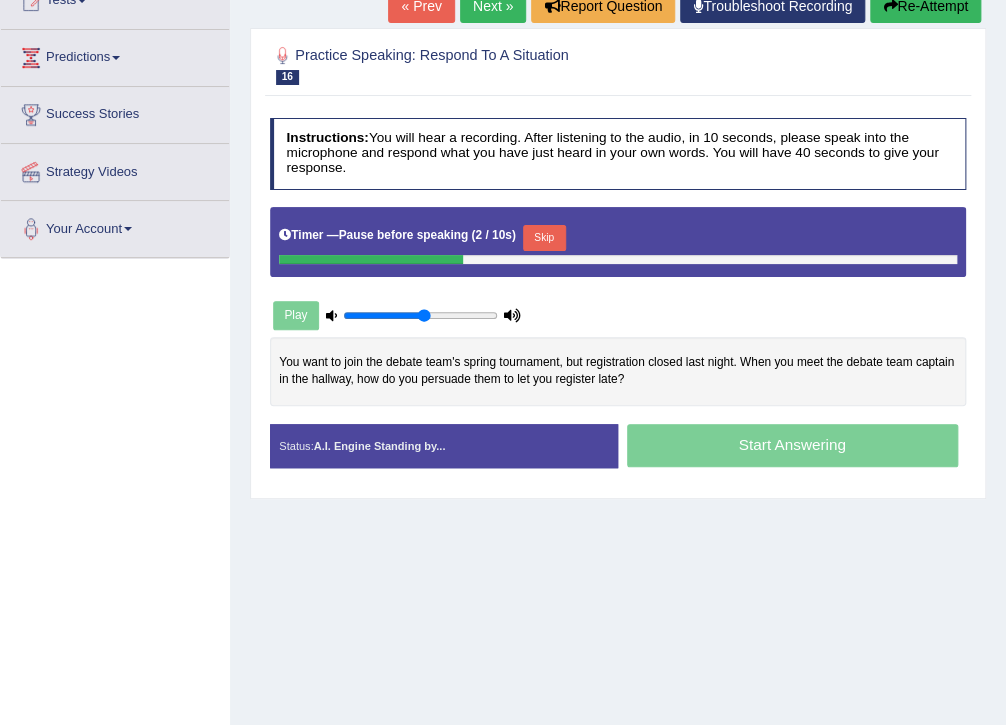 click on "Skip" at bounding box center [544, 238] 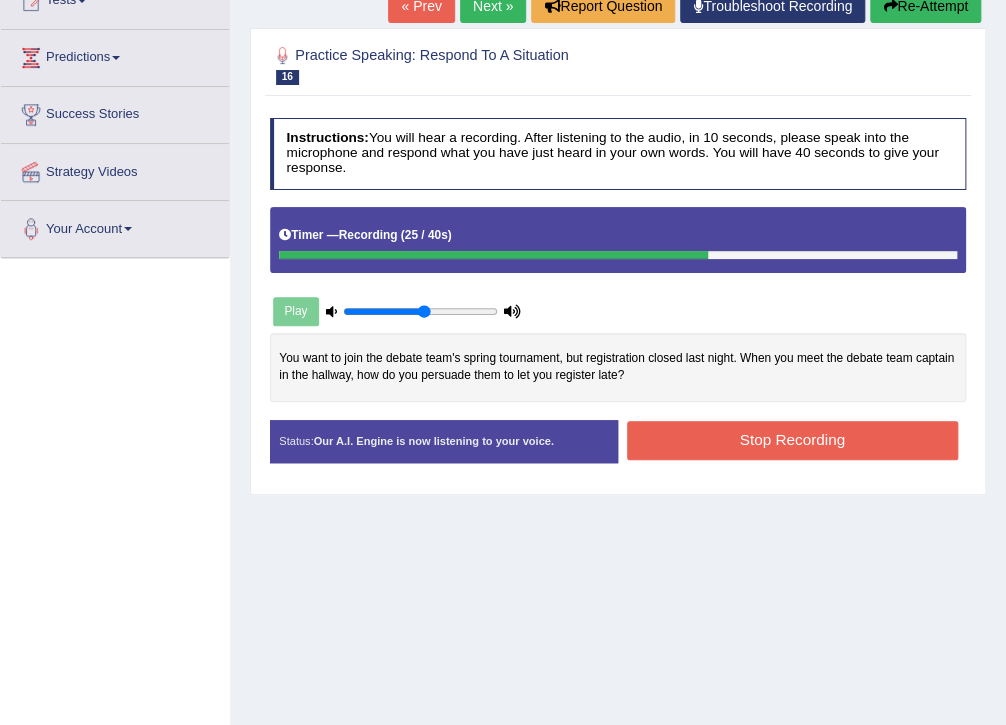 click on "Stop Recording" at bounding box center (792, 440) 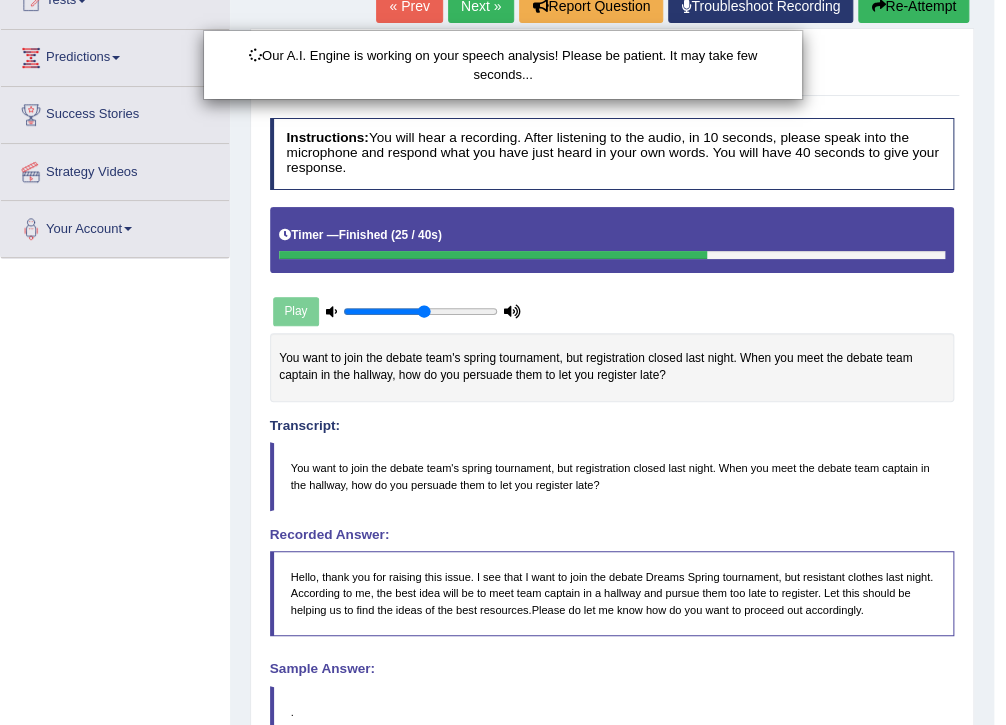 scroll, scrollTop: 320, scrollLeft: 0, axis: vertical 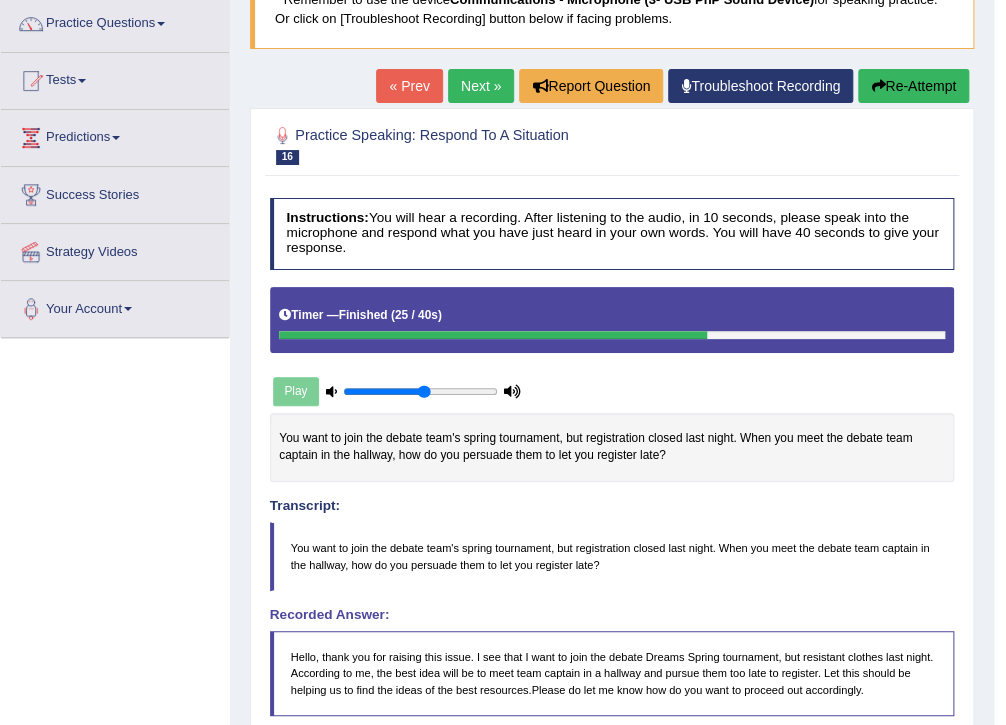 click on "Next »" at bounding box center [481, 86] 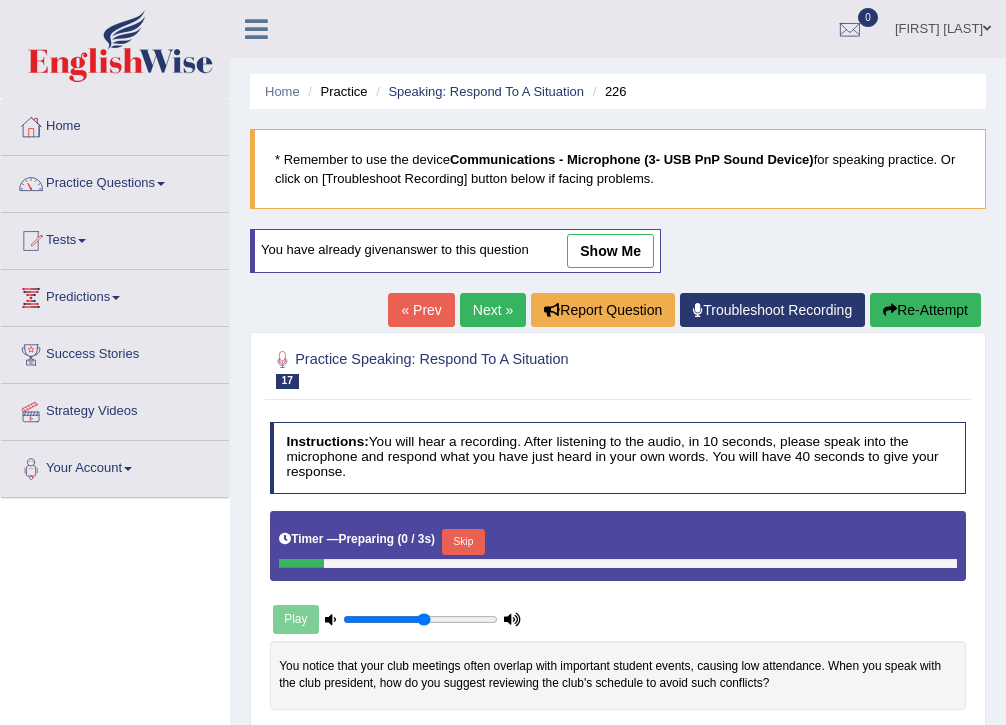 scroll, scrollTop: 0, scrollLeft: 0, axis: both 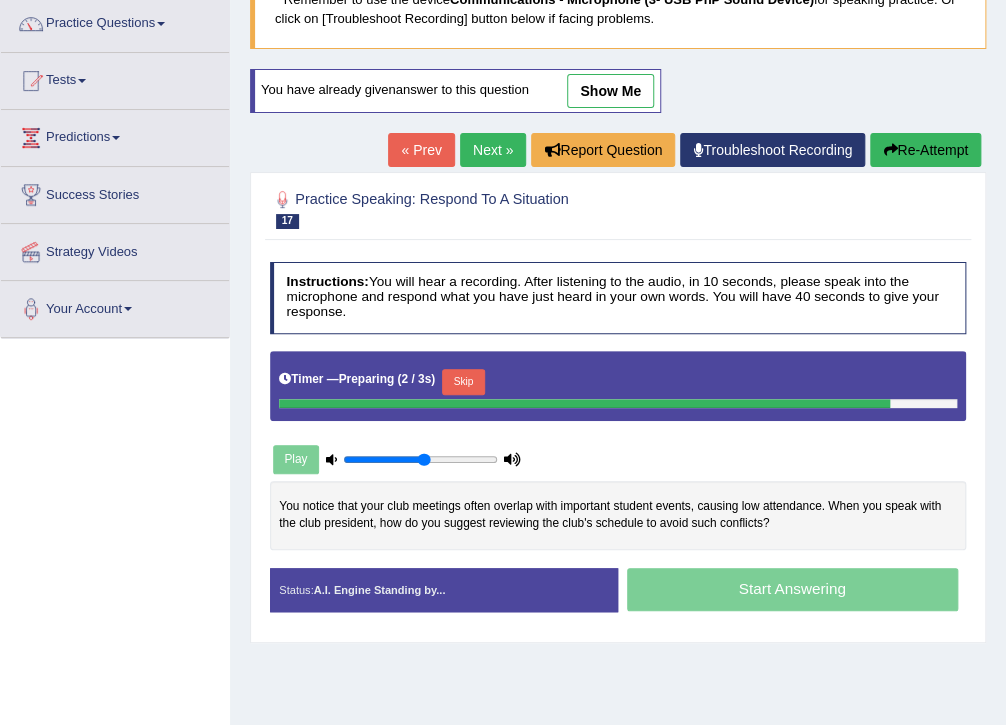 click on "Skip" at bounding box center [463, 382] 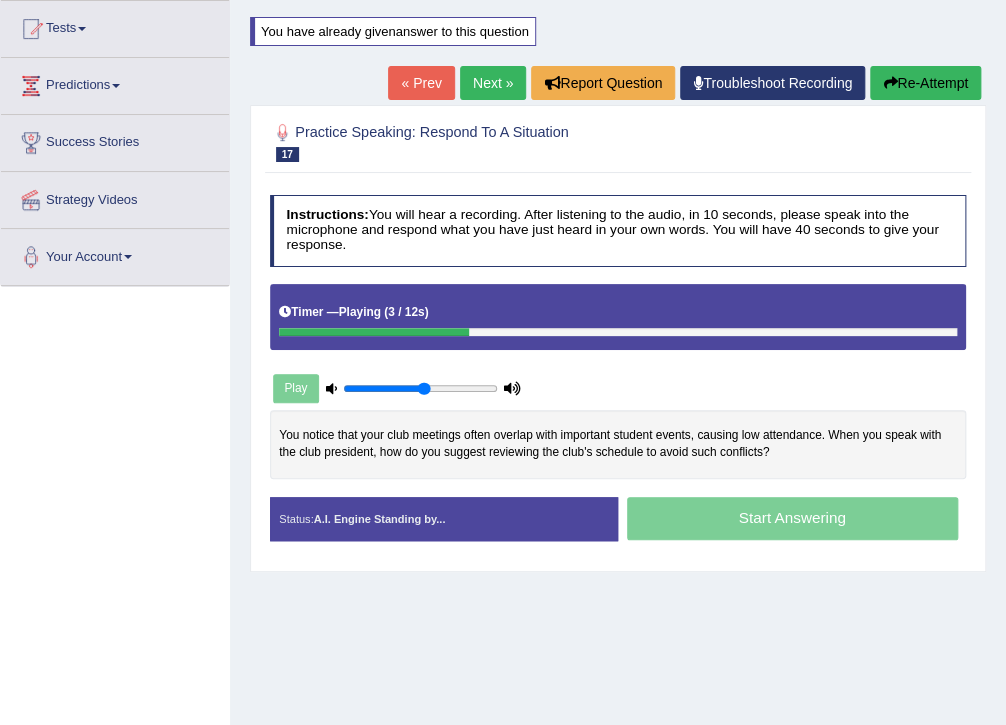scroll, scrollTop: 240, scrollLeft: 0, axis: vertical 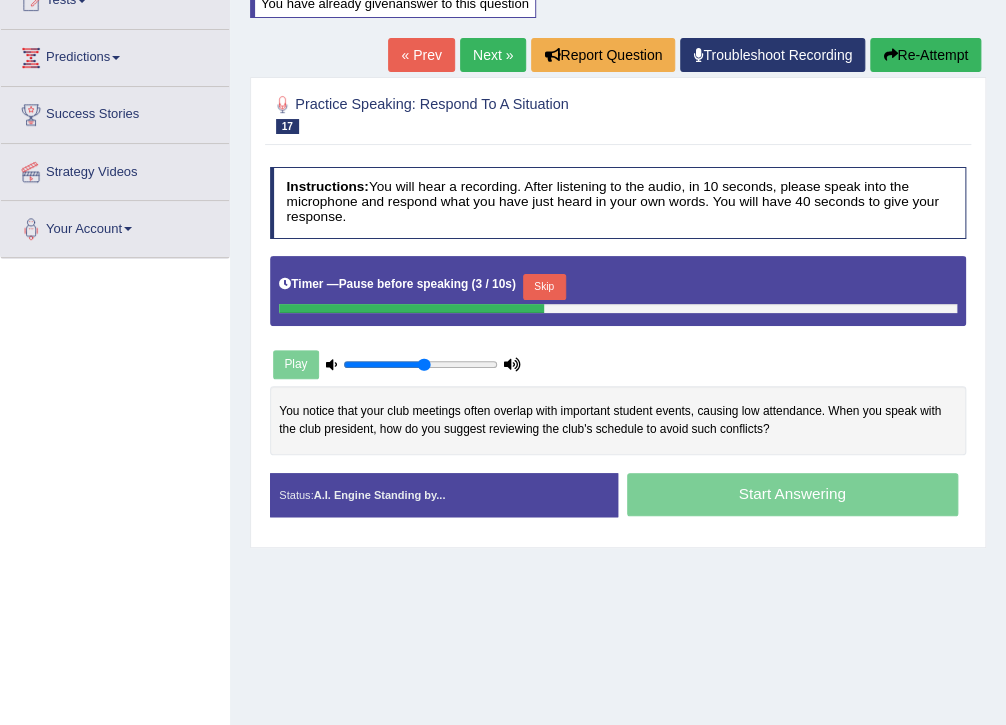 click on "Skip" at bounding box center (544, 287) 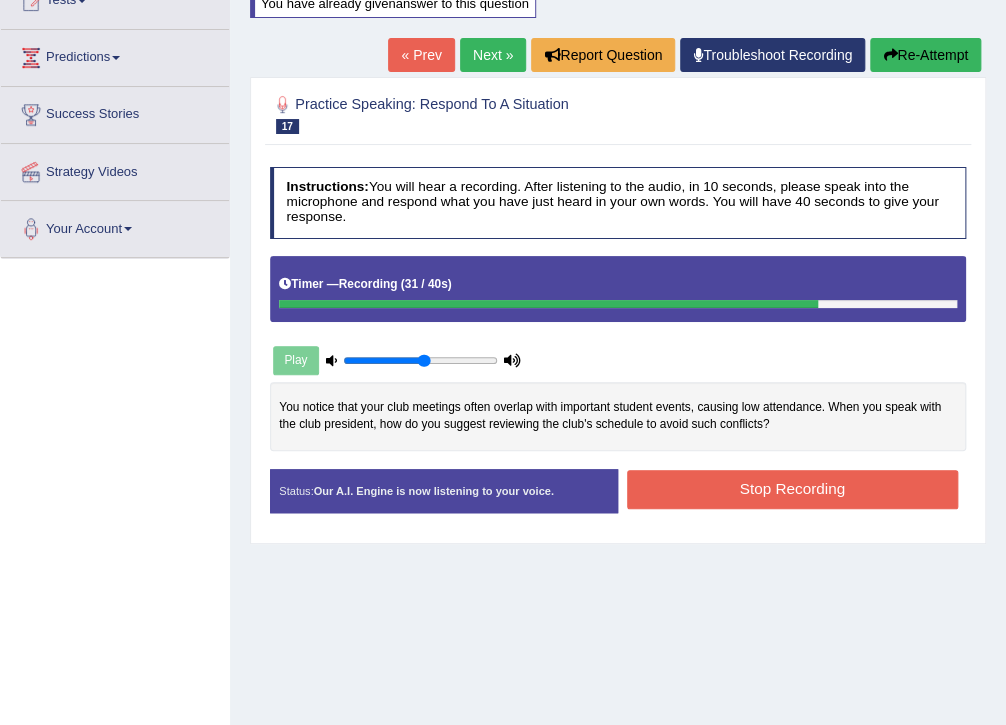 click on "Stop Recording" at bounding box center (792, 489) 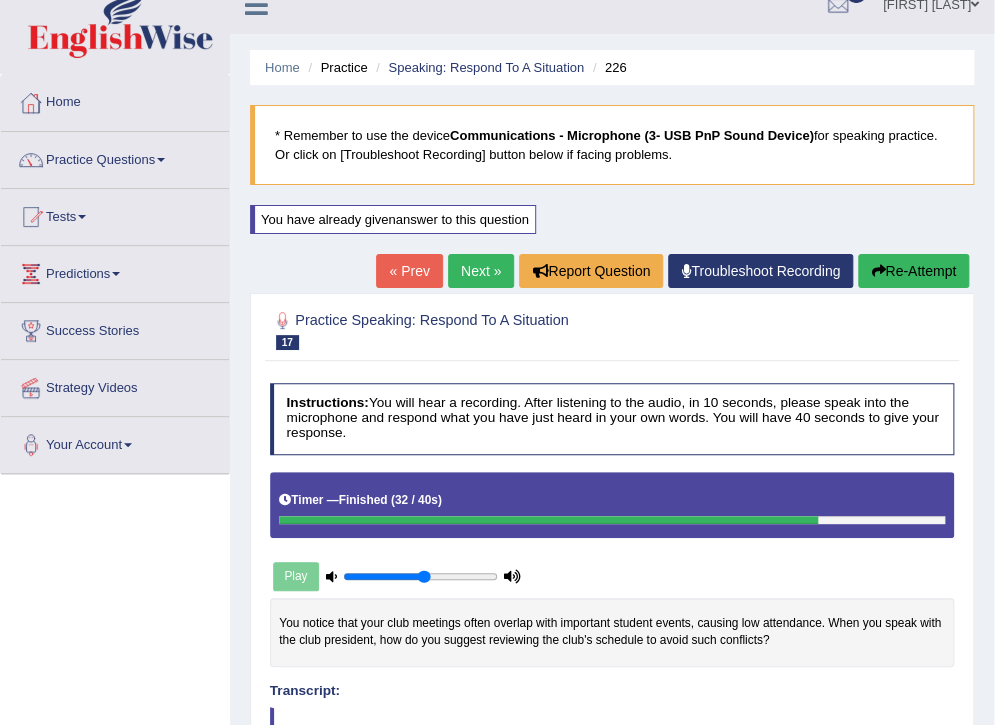 scroll, scrollTop: 0, scrollLeft: 0, axis: both 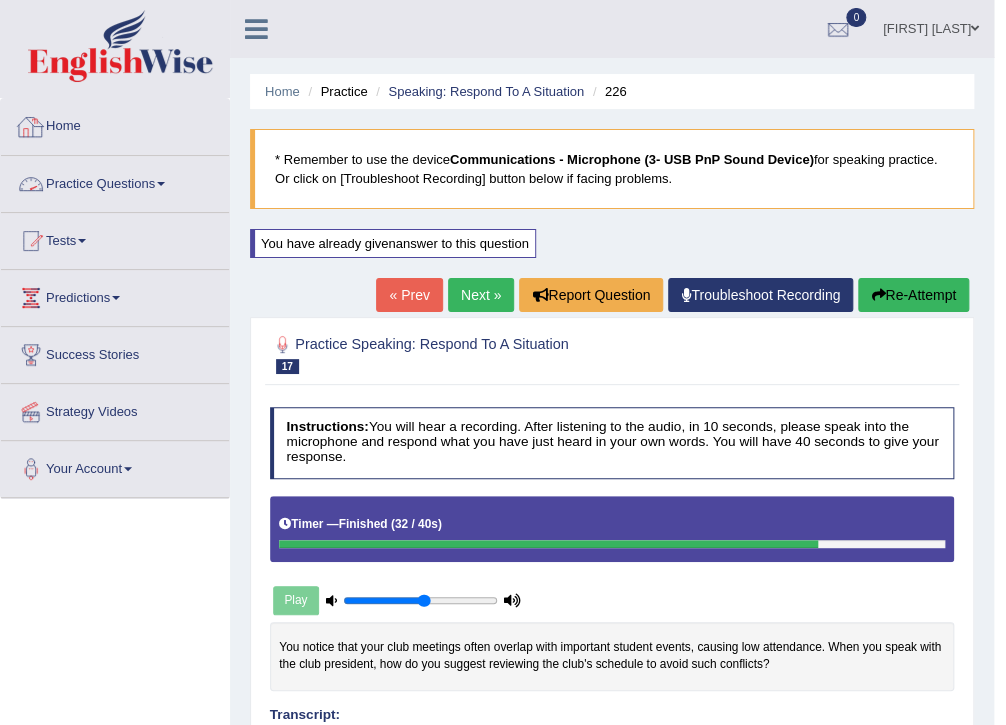 click on "Practice Questions" at bounding box center (115, 181) 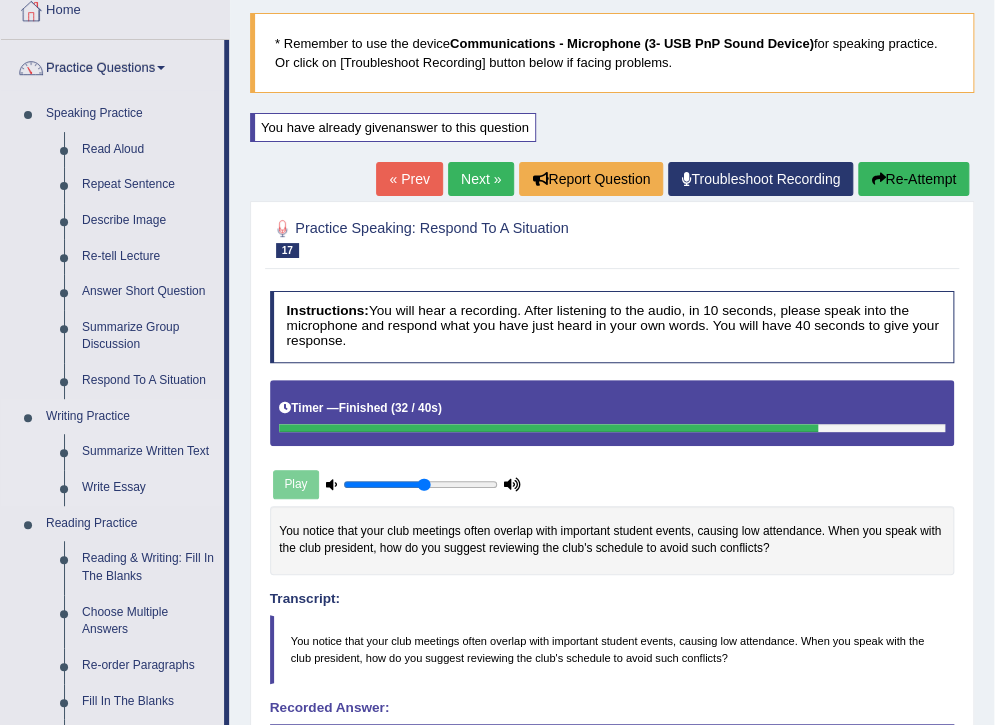 scroll, scrollTop: 80, scrollLeft: 0, axis: vertical 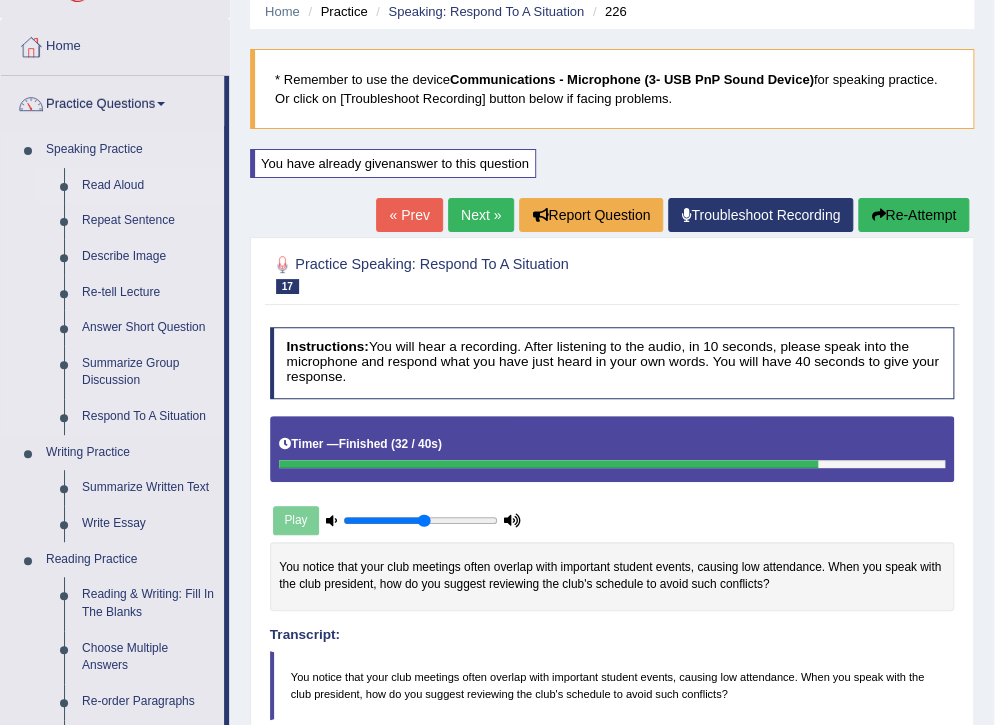 click on "Read Aloud" at bounding box center [148, 186] 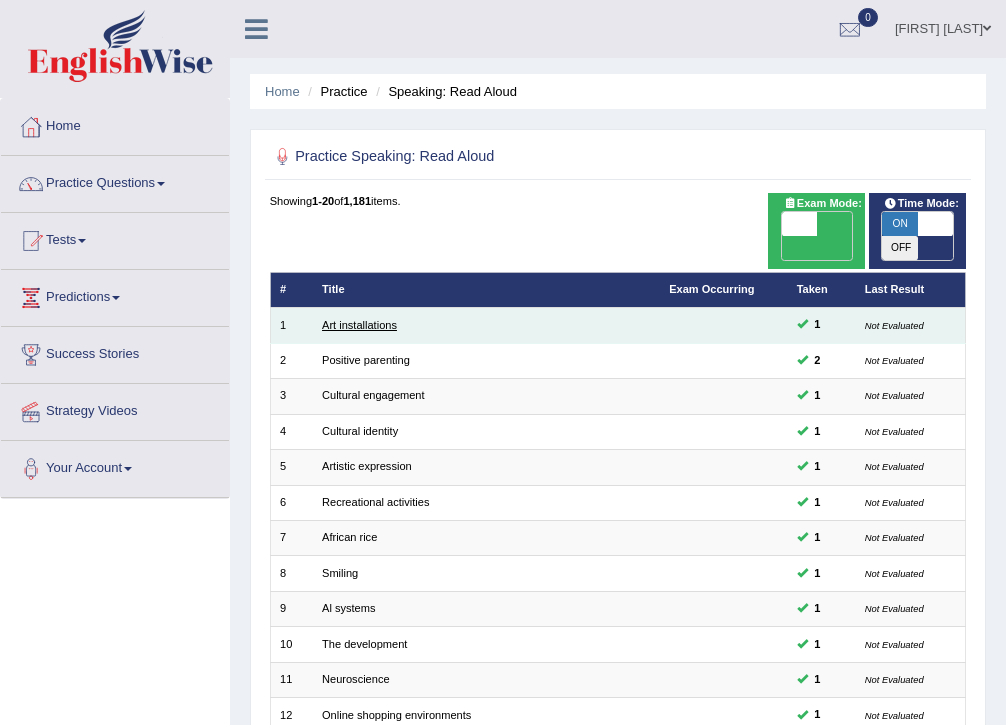 scroll, scrollTop: 0, scrollLeft: 0, axis: both 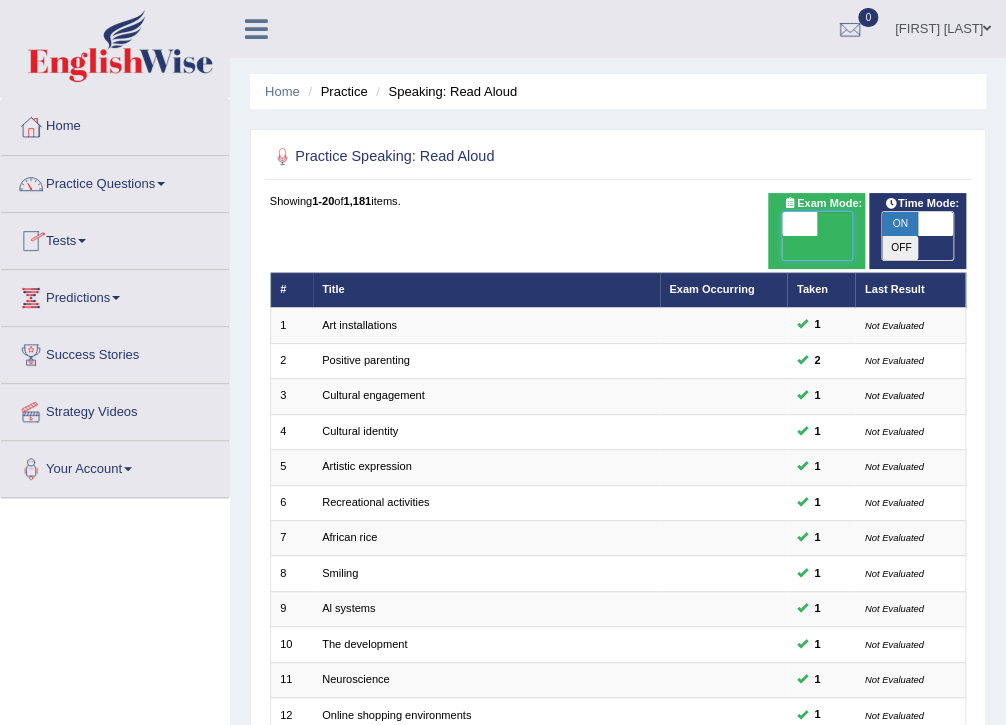 click at bounding box center (799, 224) 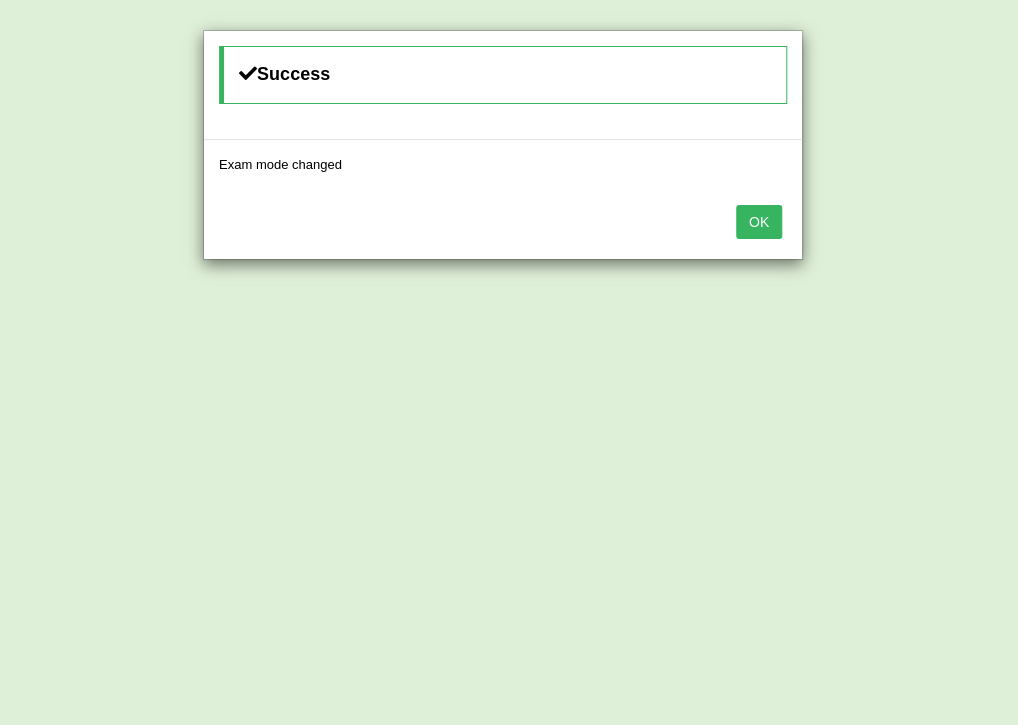 click on "OK" at bounding box center [503, 224] 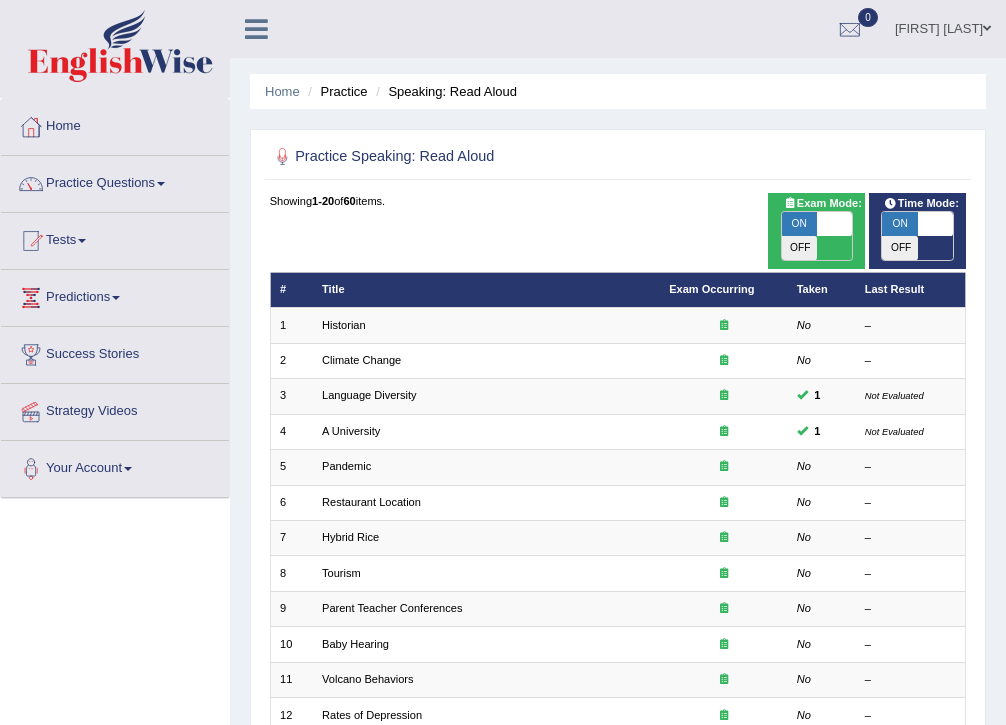 scroll, scrollTop: 232, scrollLeft: 0, axis: vertical 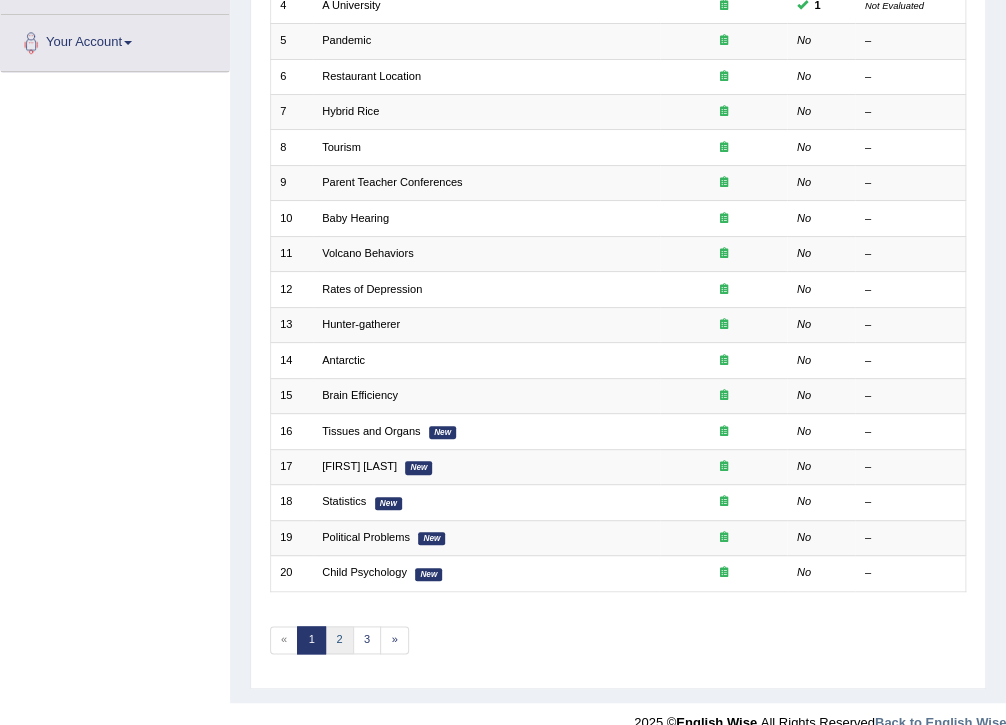 click on "2" at bounding box center [339, 640] 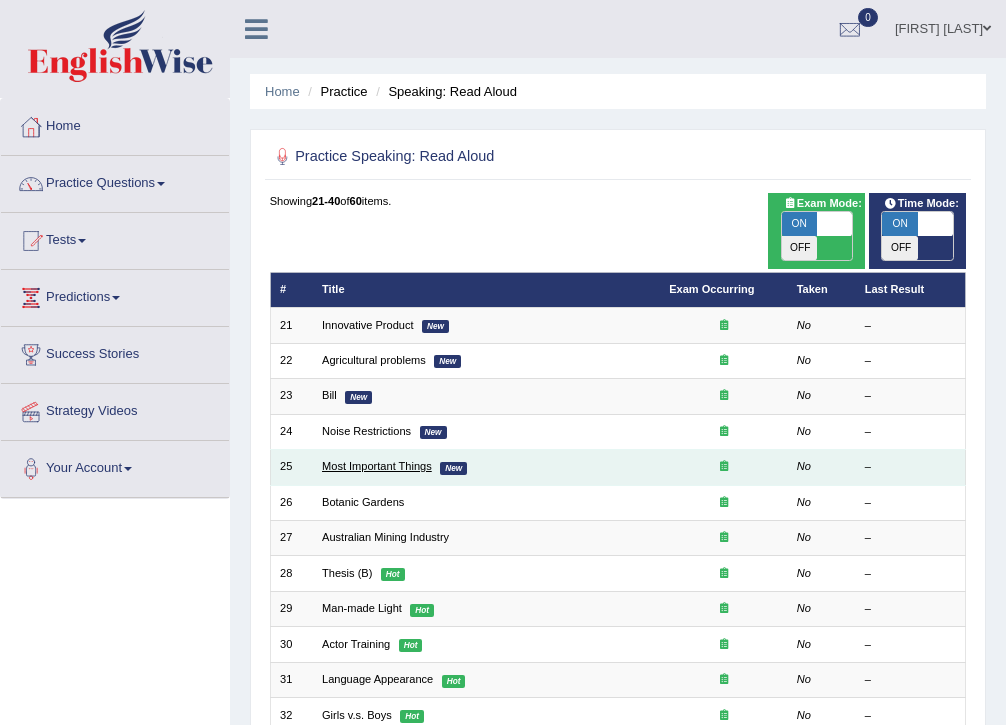 scroll, scrollTop: 0, scrollLeft: 0, axis: both 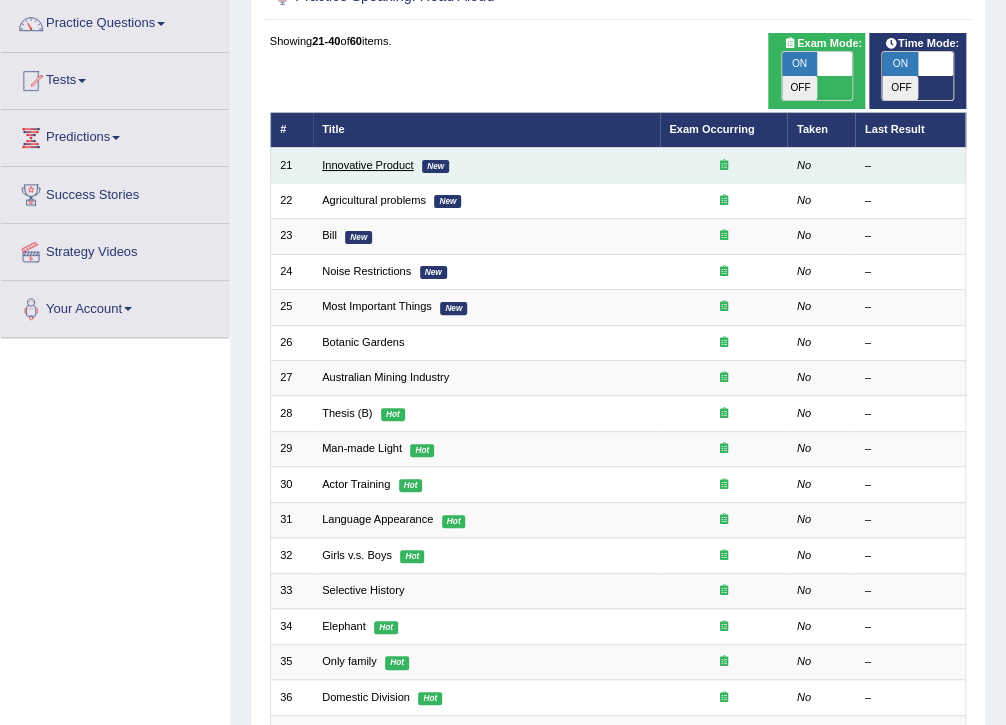 click on "Innovative Product" at bounding box center (368, 165) 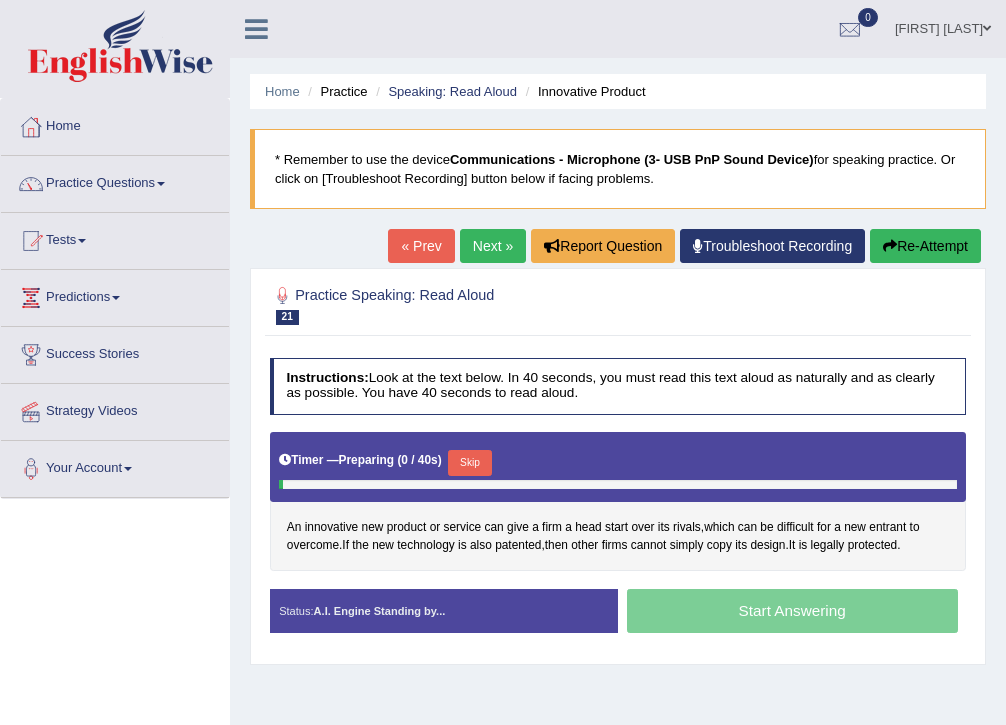 scroll, scrollTop: 0, scrollLeft: 0, axis: both 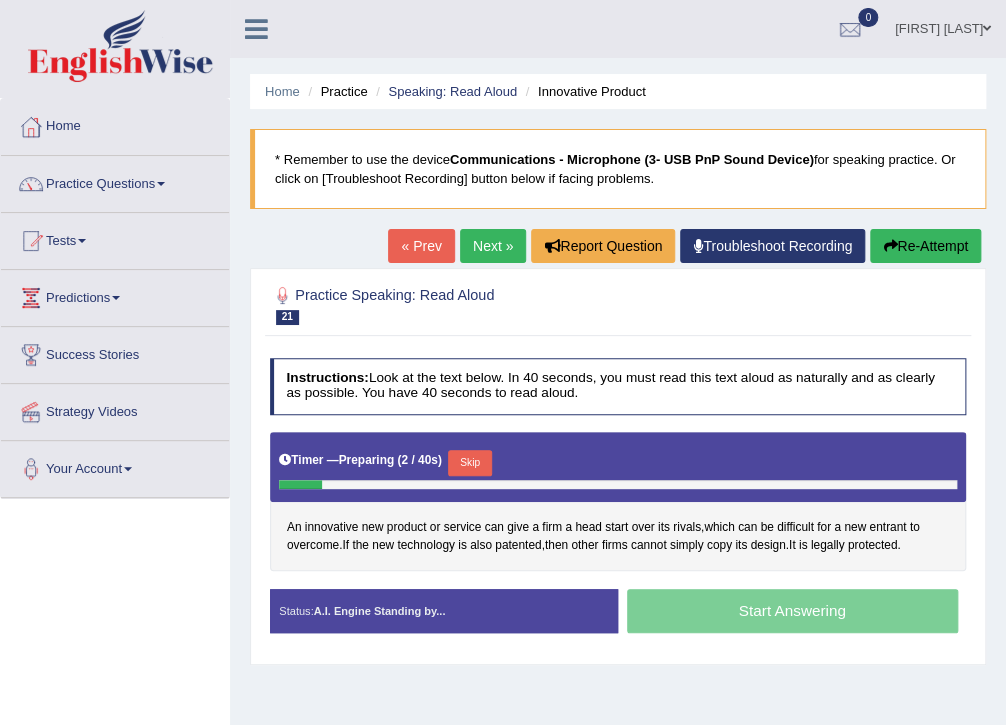 click on "Skip" at bounding box center (469, 463) 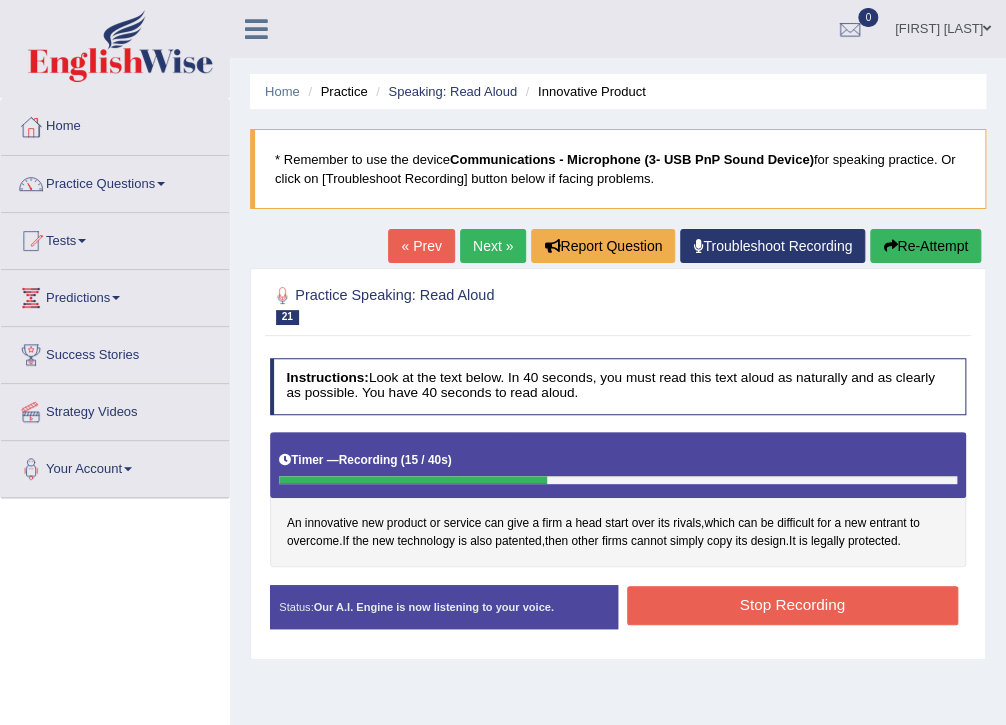 click on "Stop Recording" at bounding box center (792, 605) 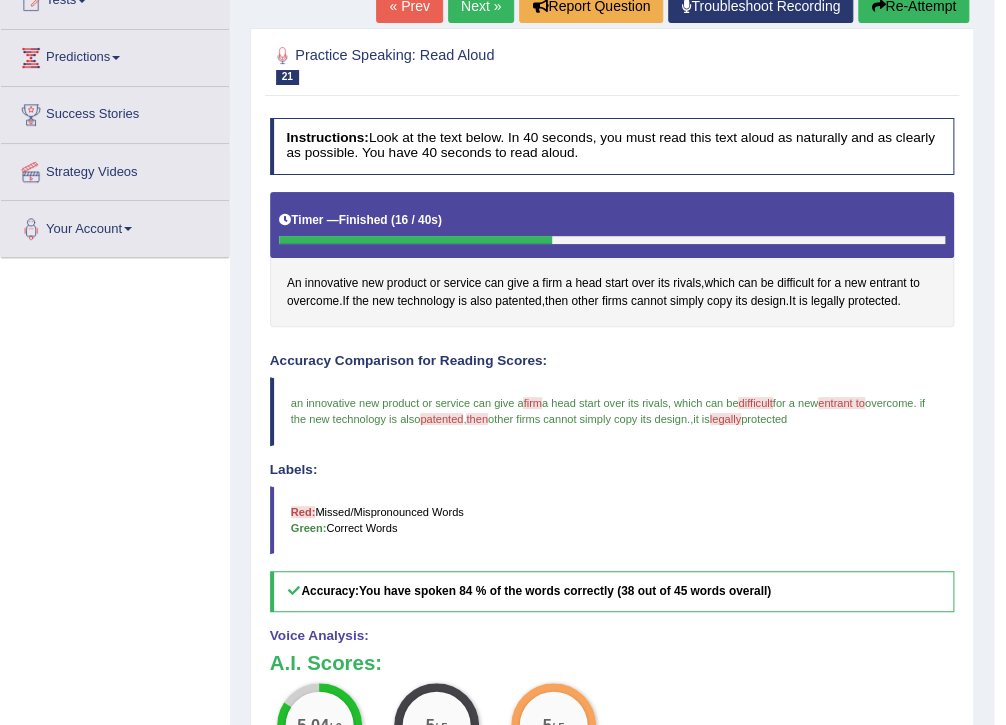 scroll, scrollTop: 515, scrollLeft: 0, axis: vertical 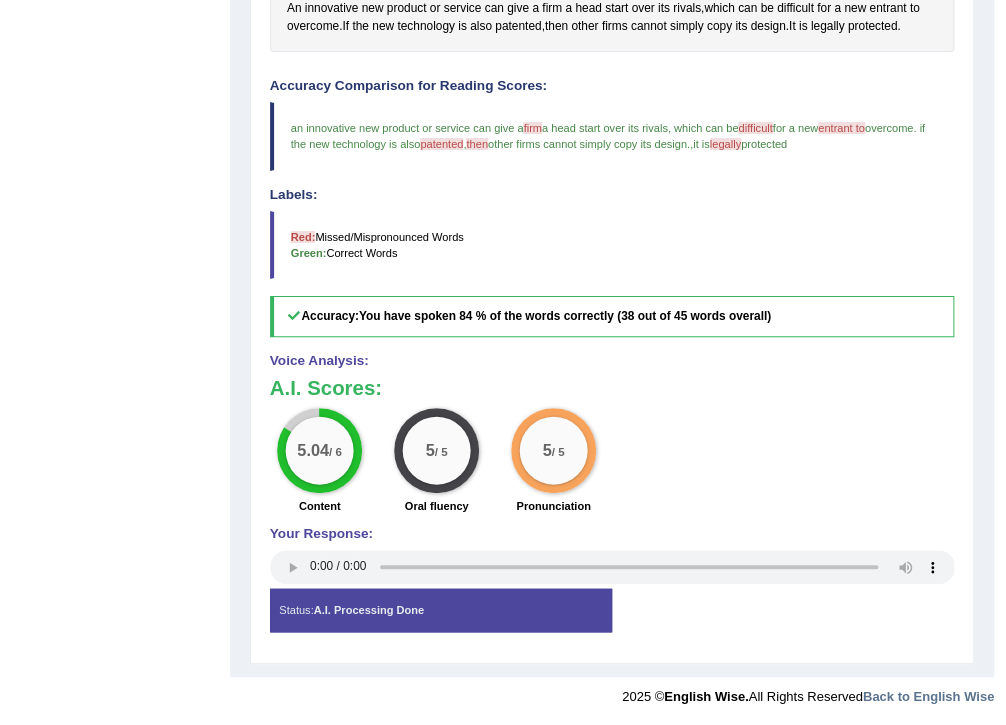 type 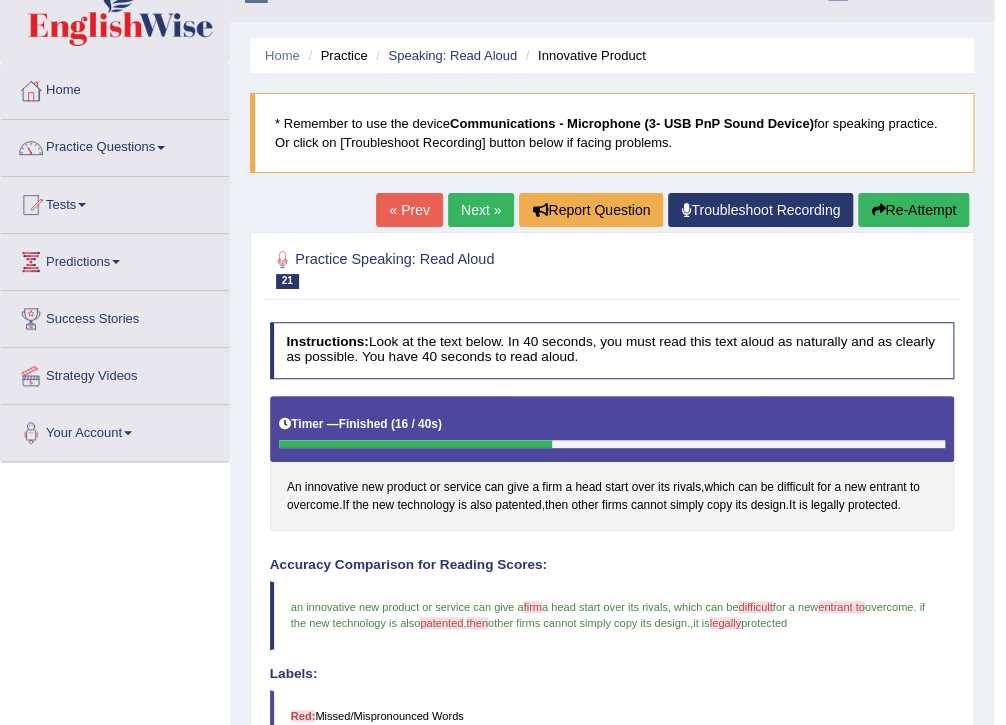 scroll, scrollTop: 35, scrollLeft: 0, axis: vertical 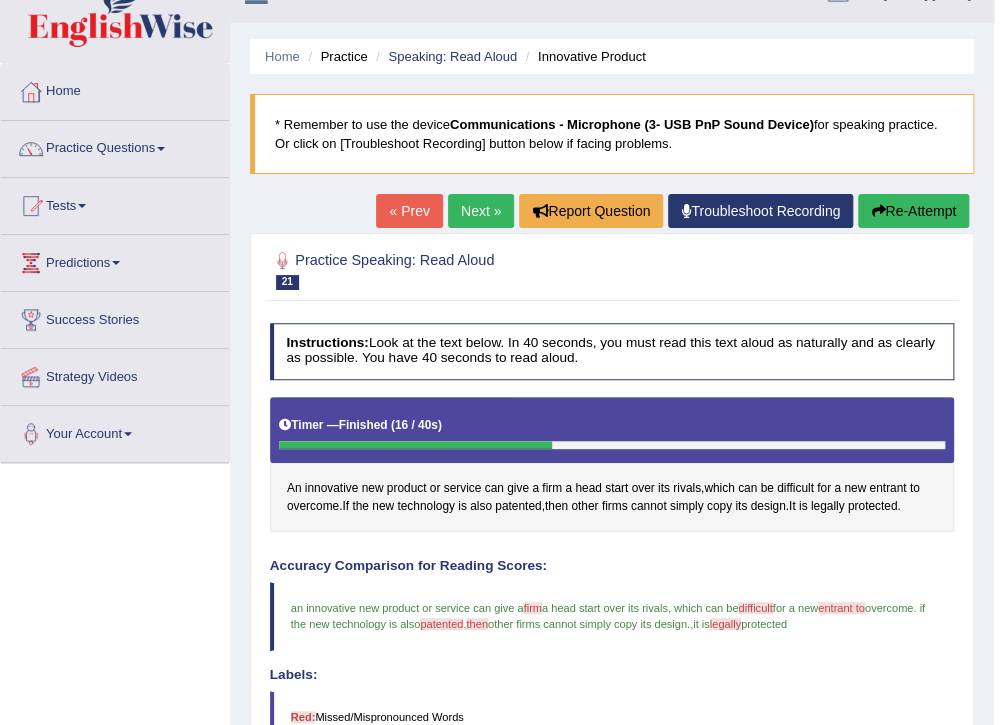 click on "Next »" at bounding box center (481, 211) 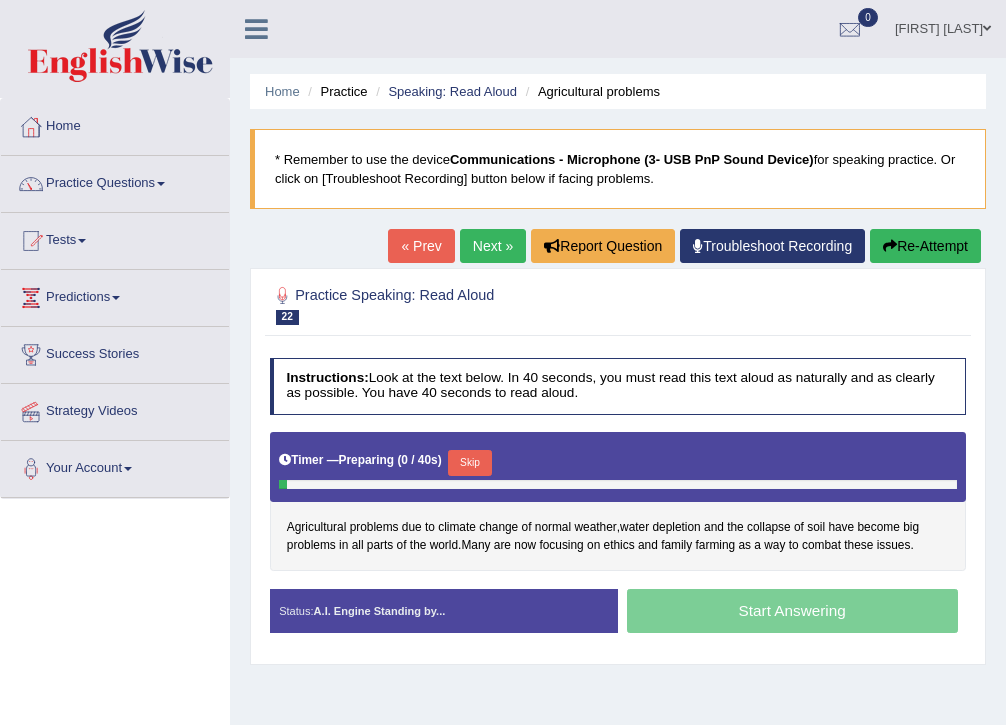 scroll, scrollTop: 0, scrollLeft: 0, axis: both 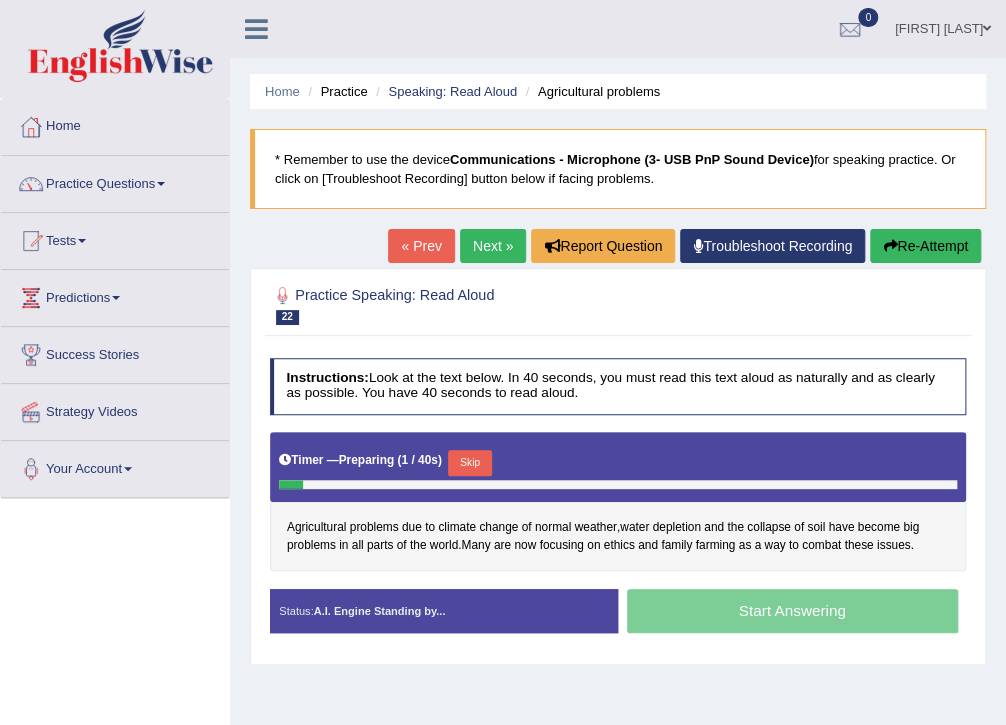 click on "Skip" at bounding box center (469, 463) 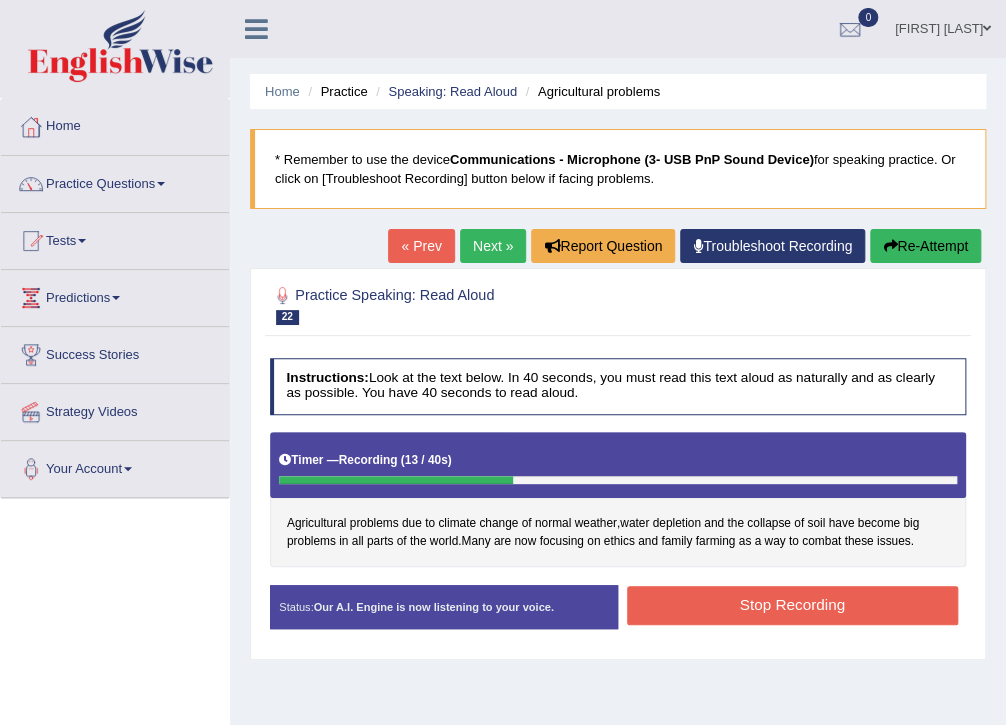 click on "Stop Recording" at bounding box center (792, 608) 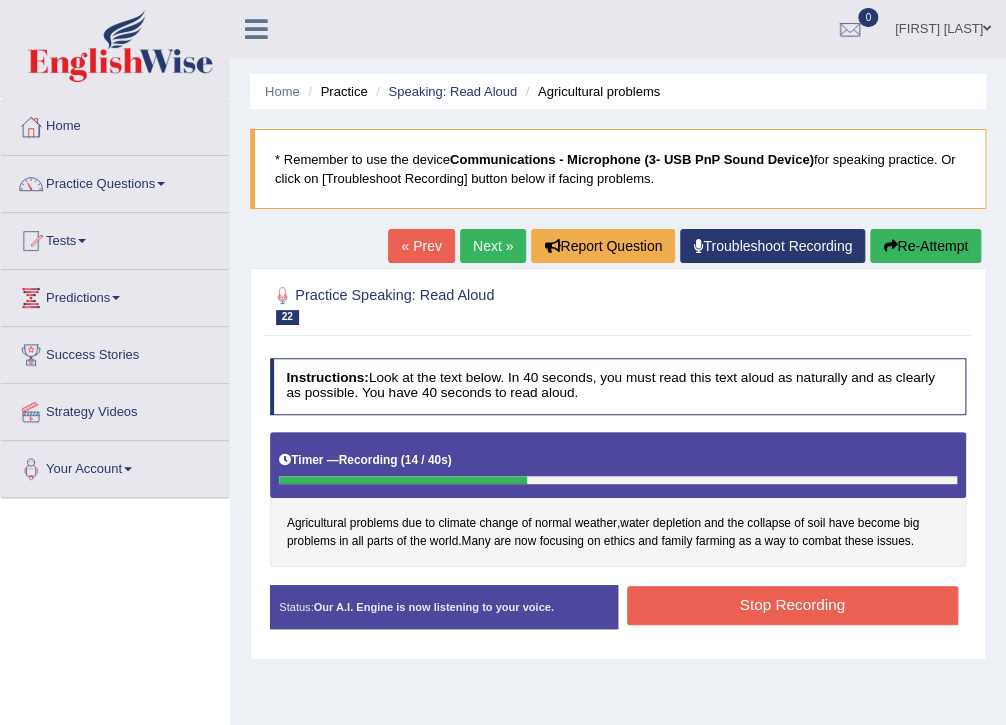 click on "Stop Recording" at bounding box center [792, 605] 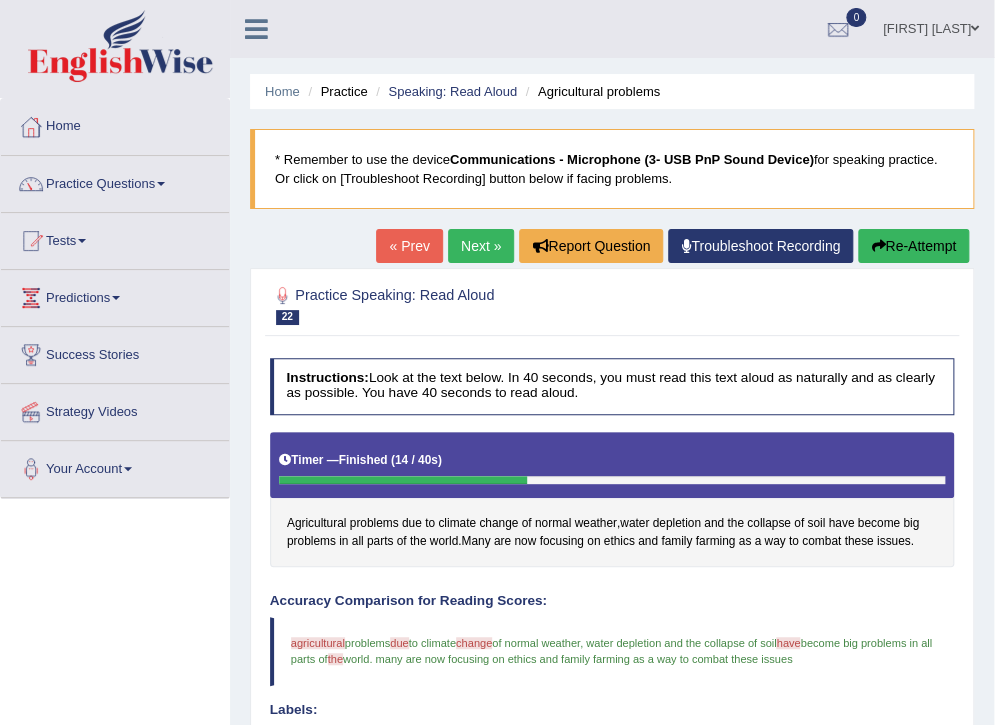 scroll, scrollTop: 0, scrollLeft: 0, axis: both 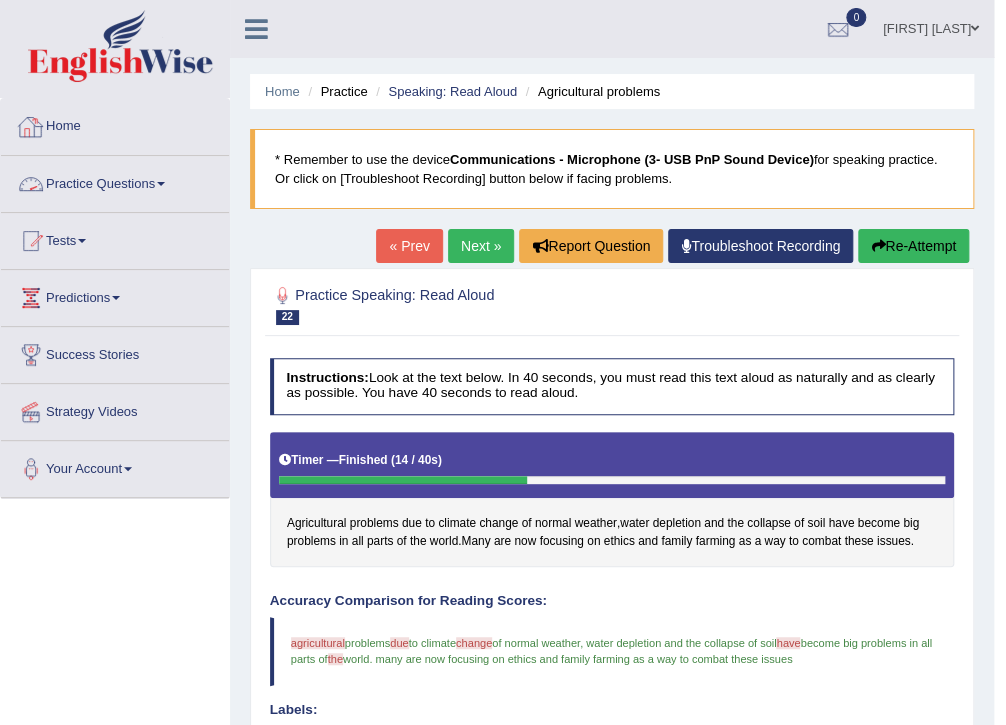 click on "Practice Questions" at bounding box center (115, 181) 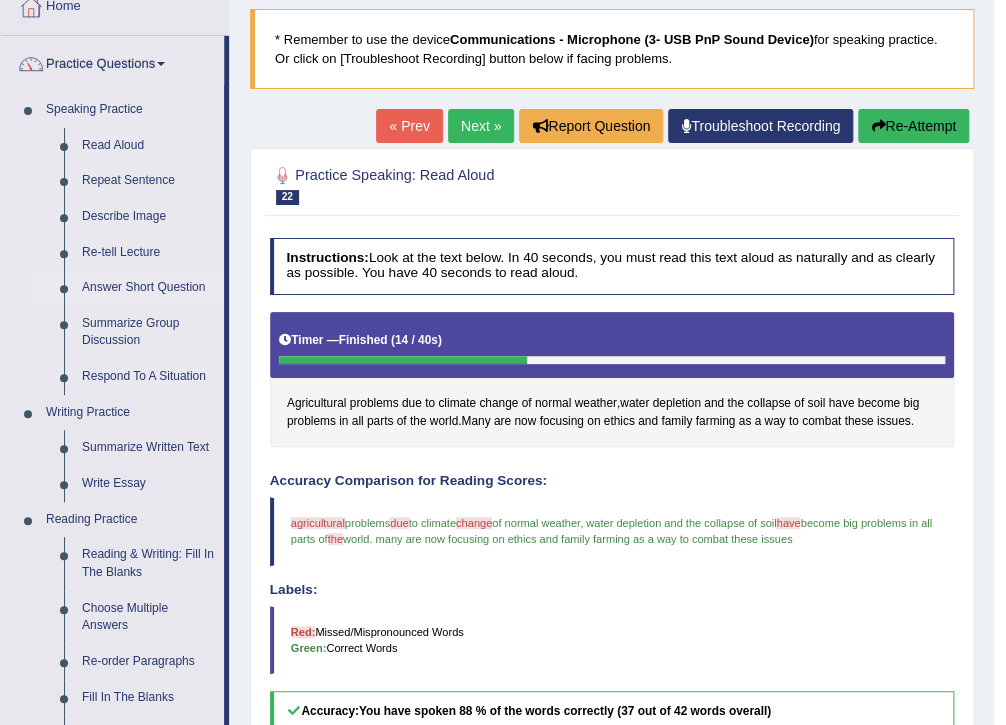 scroll, scrollTop: 0, scrollLeft: 0, axis: both 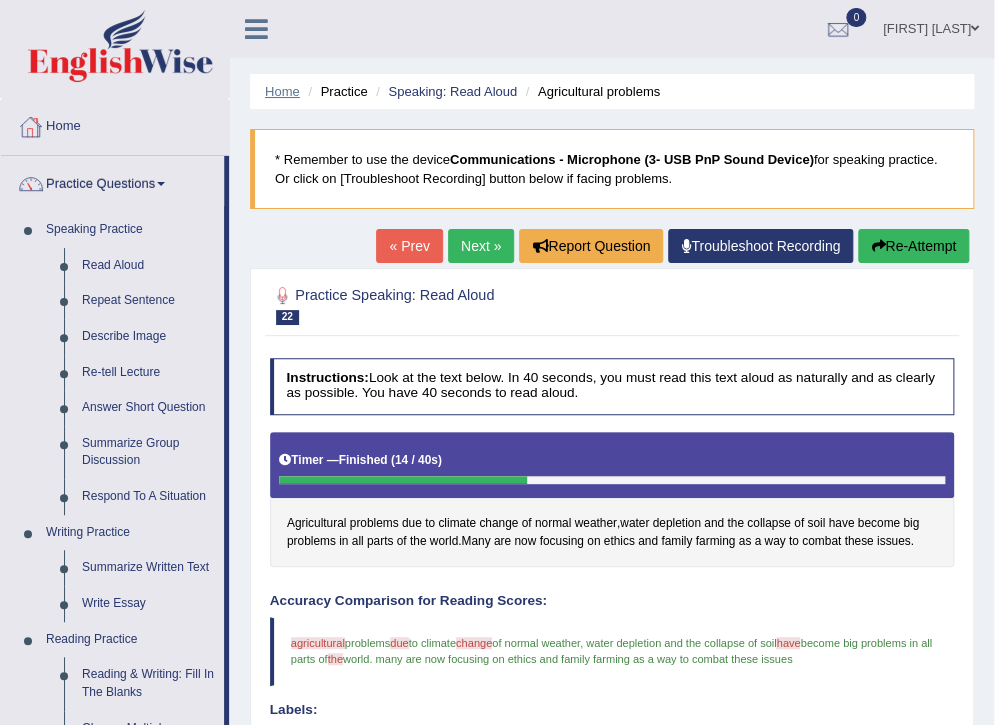 click on "Home" at bounding box center [282, 91] 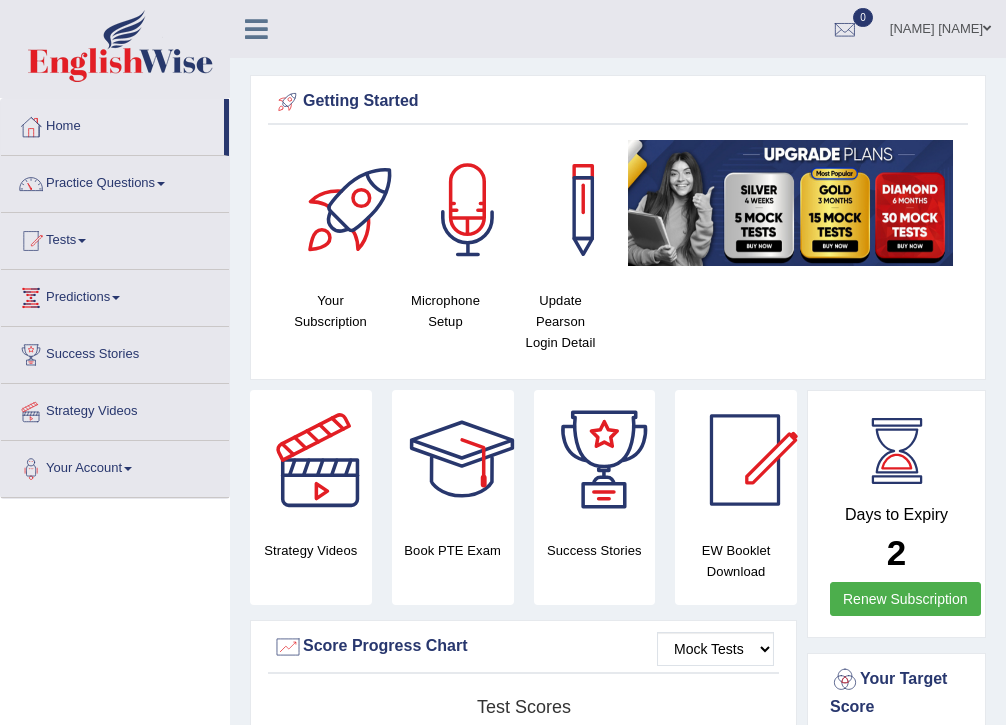 scroll, scrollTop: 0, scrollLeft: 0, axis: both 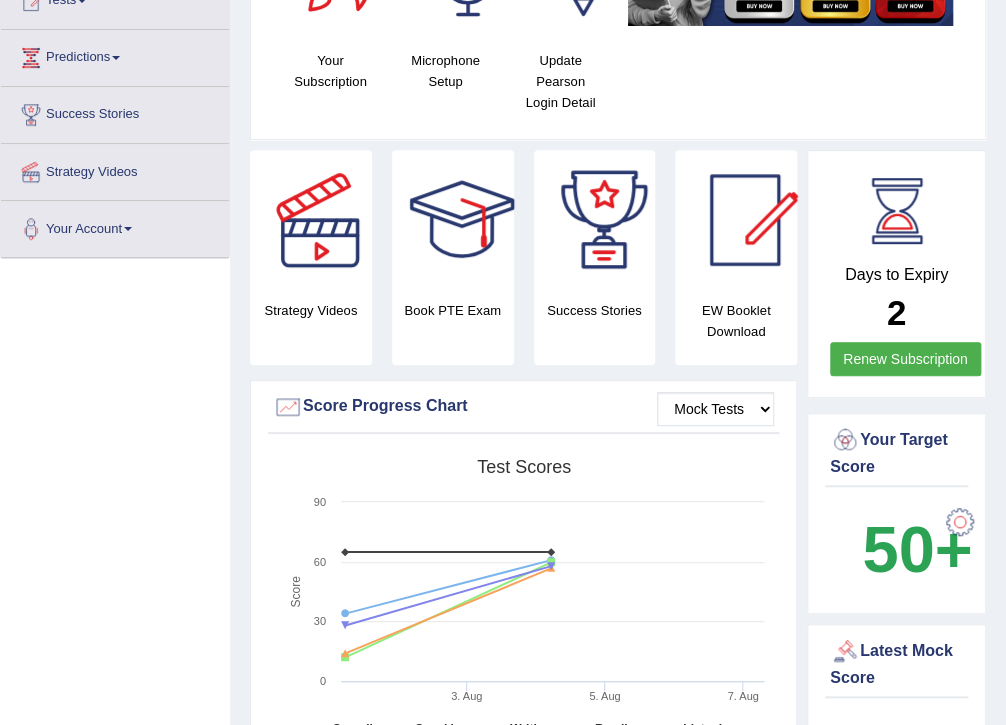 click at bounding box center [960, 522] 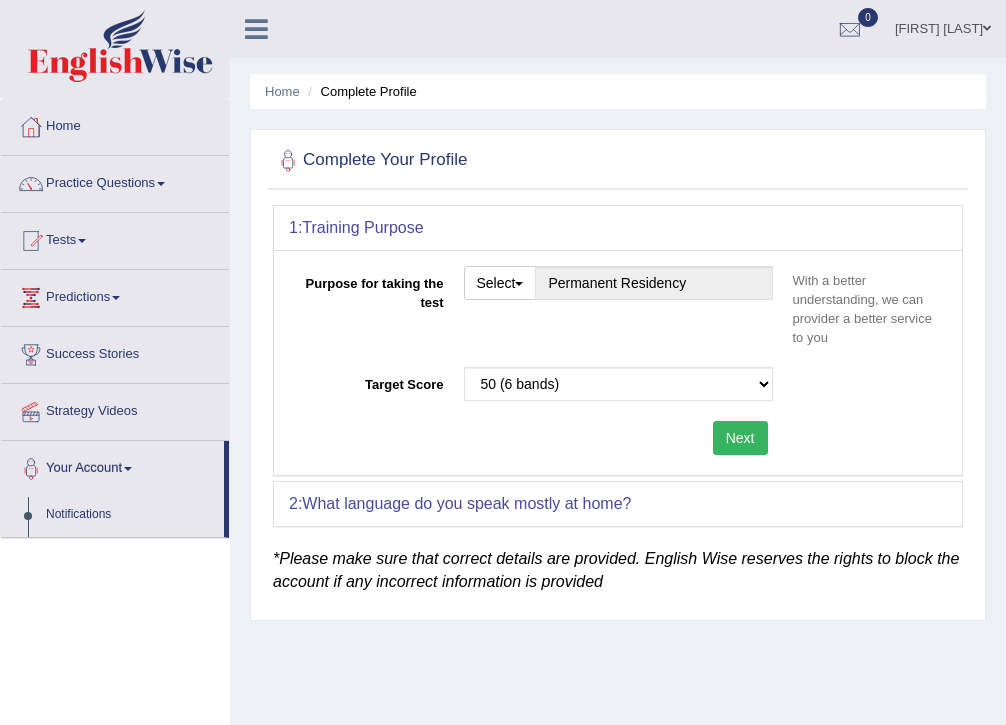 scroll, scrollTop: 0, scrollLeft: 0, axis: both 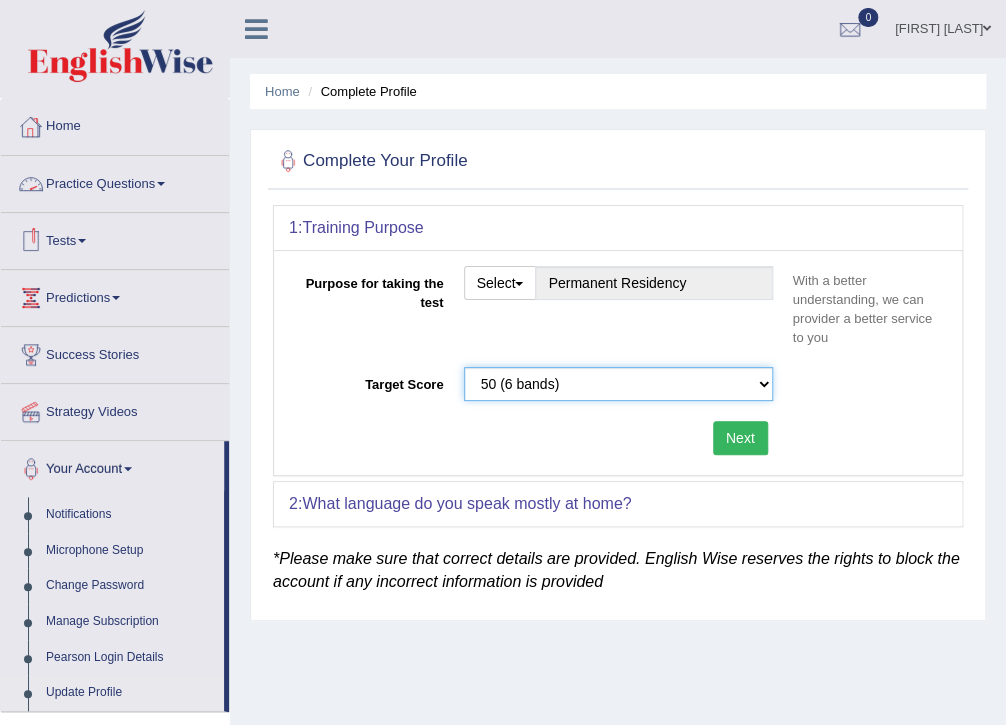 click on "Please select the correct value
50 (6 bands)
58 (6.5 bands)
65 (7 bands)
79 (8 bands)" at bounding box center [618, 384] 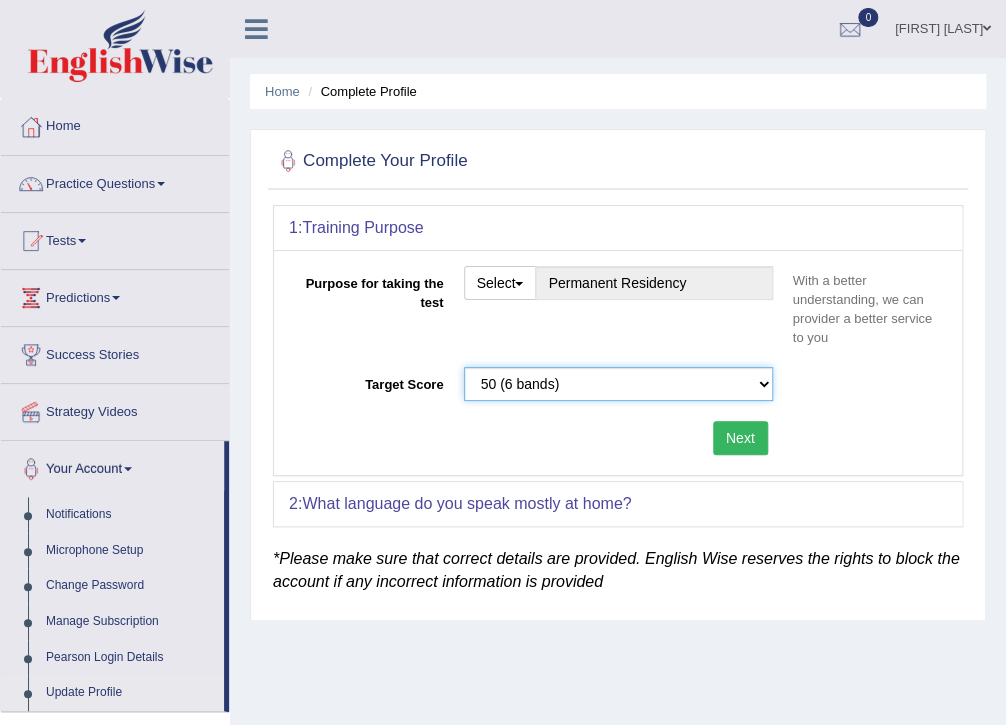 select on "58" 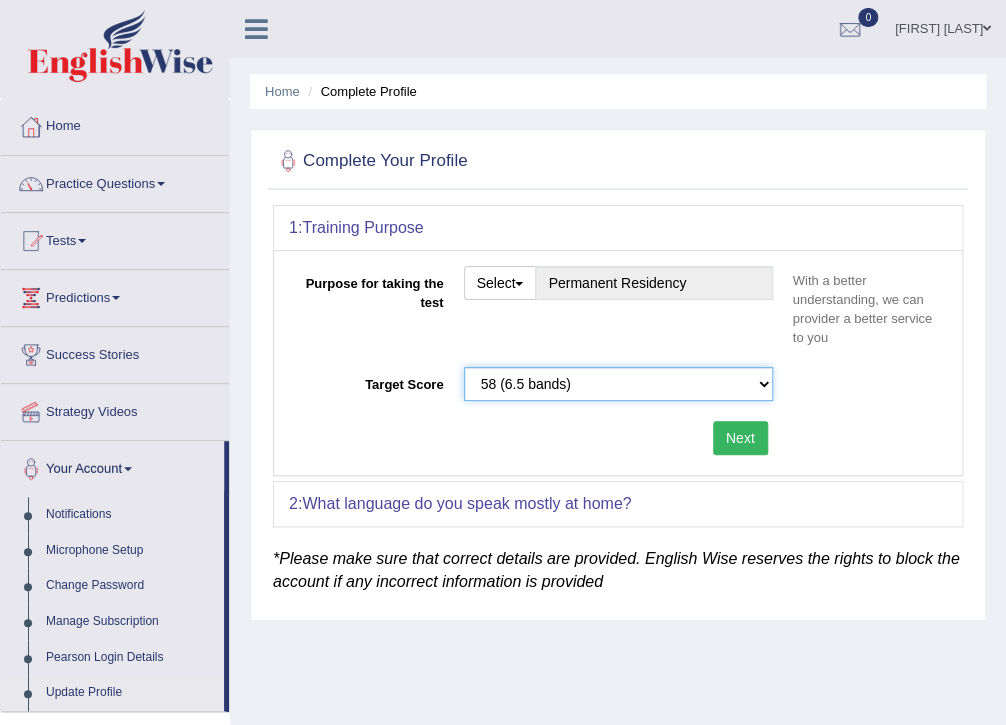 click on "Please select the correct value
50 (6 bands)
58 (6.5 bands)
65 (7 bands)
79 (8 bands)" at bounding box center (618, 384) 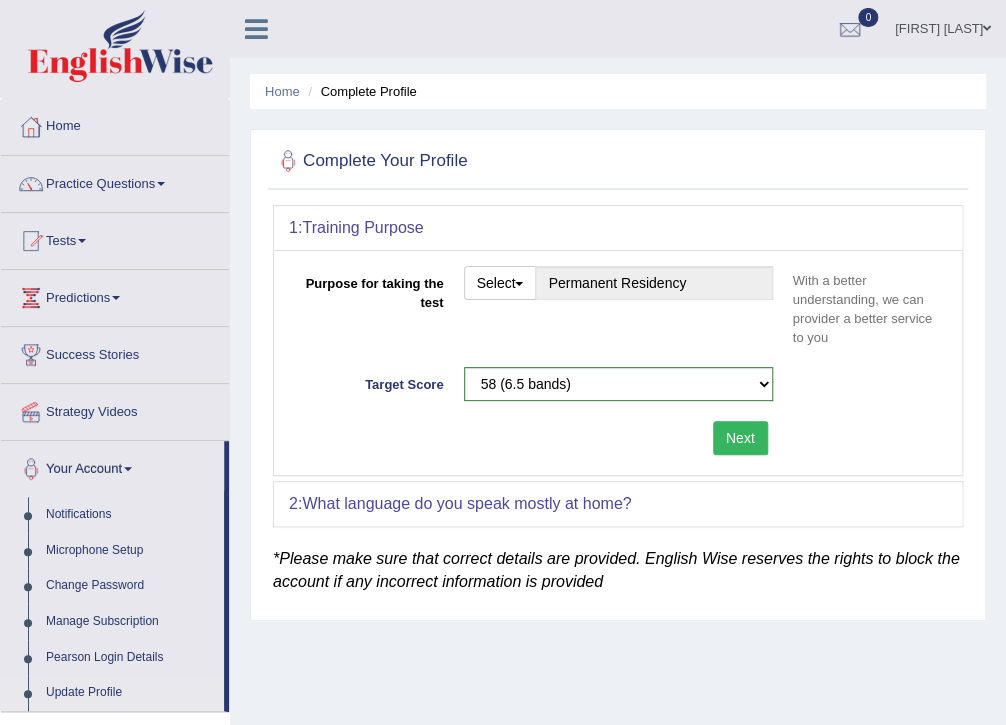 click on "Next" at bounding box center [740, 438] 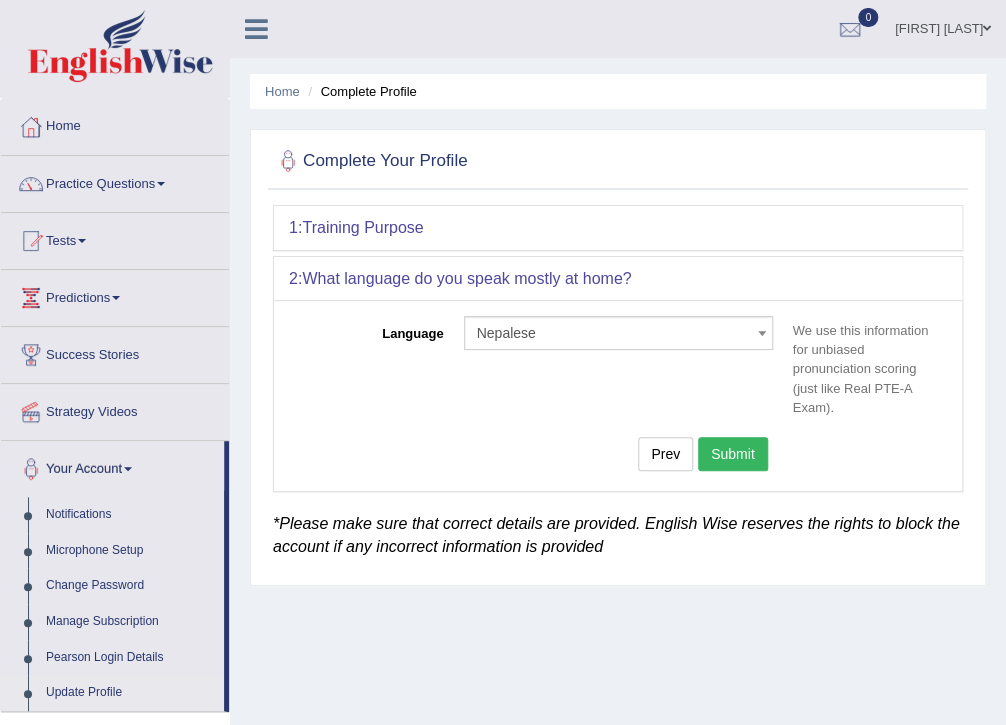click on "Submit" at bounding box center [733, 454] 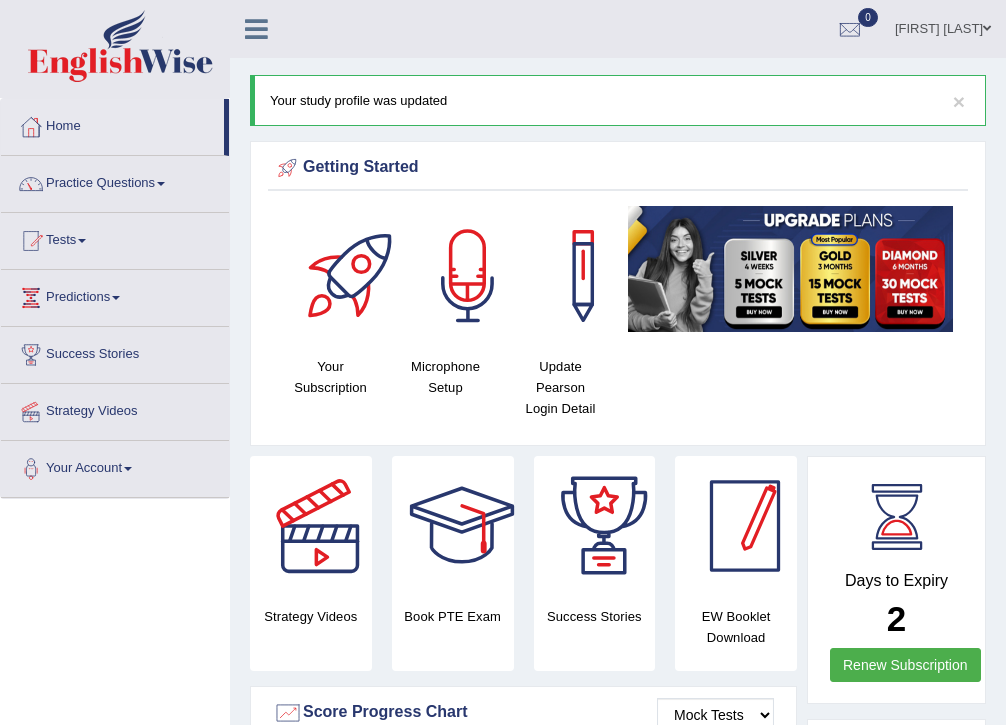 scroll, scrollTop: 0, scrollLeft: 0, axis: both 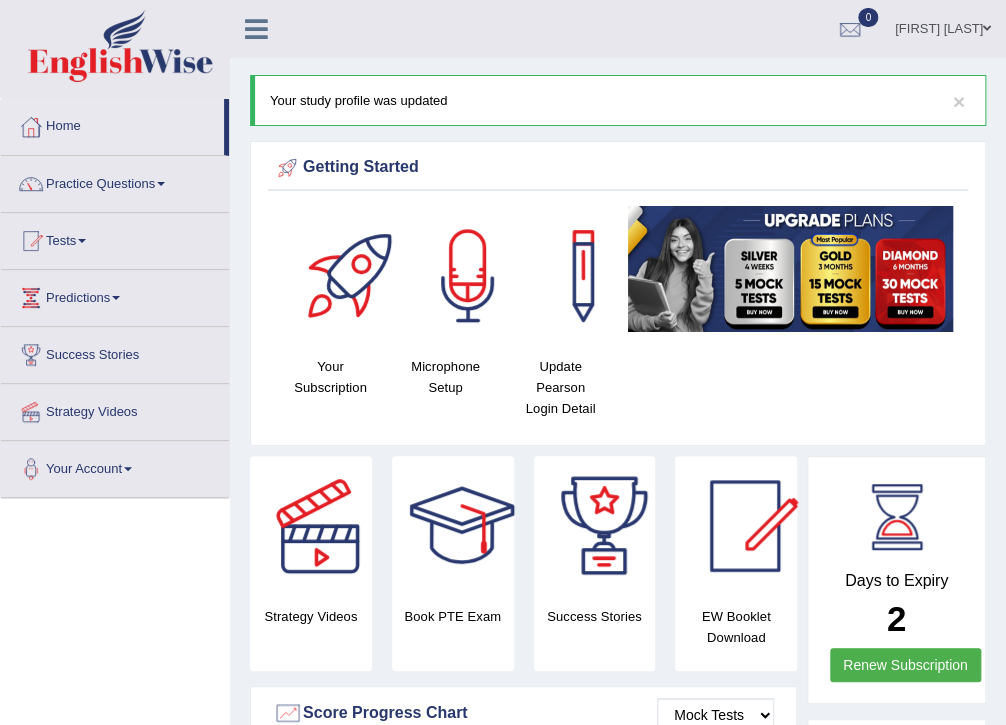click on "Bibek Pokharel" at bounding box center [943, 26] 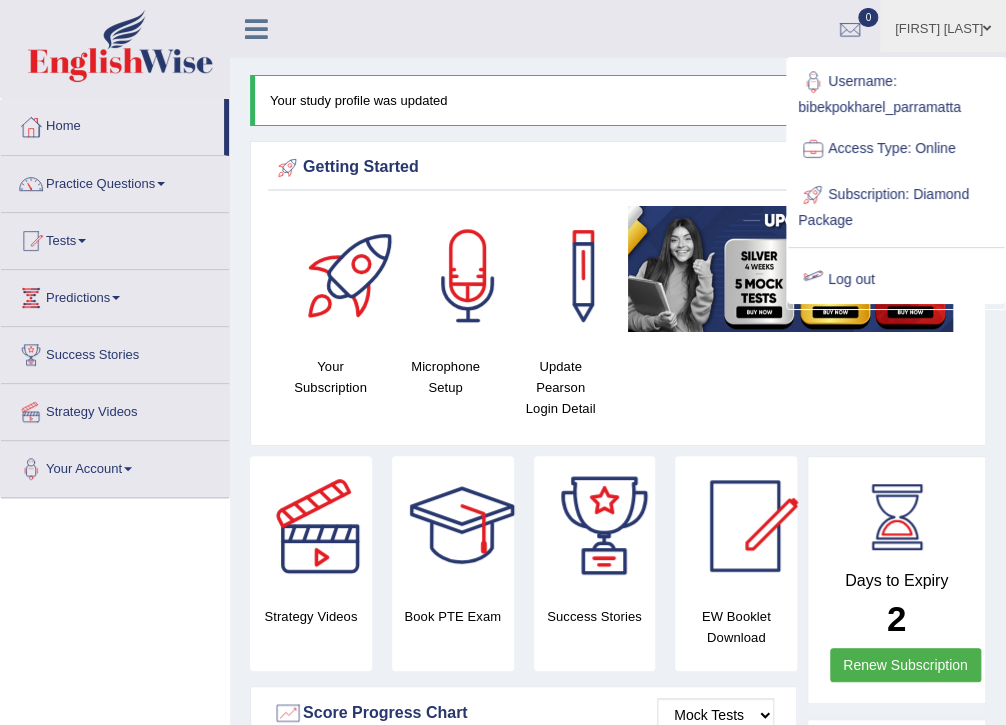 click on "Log out" at bounding box center (896, 280) 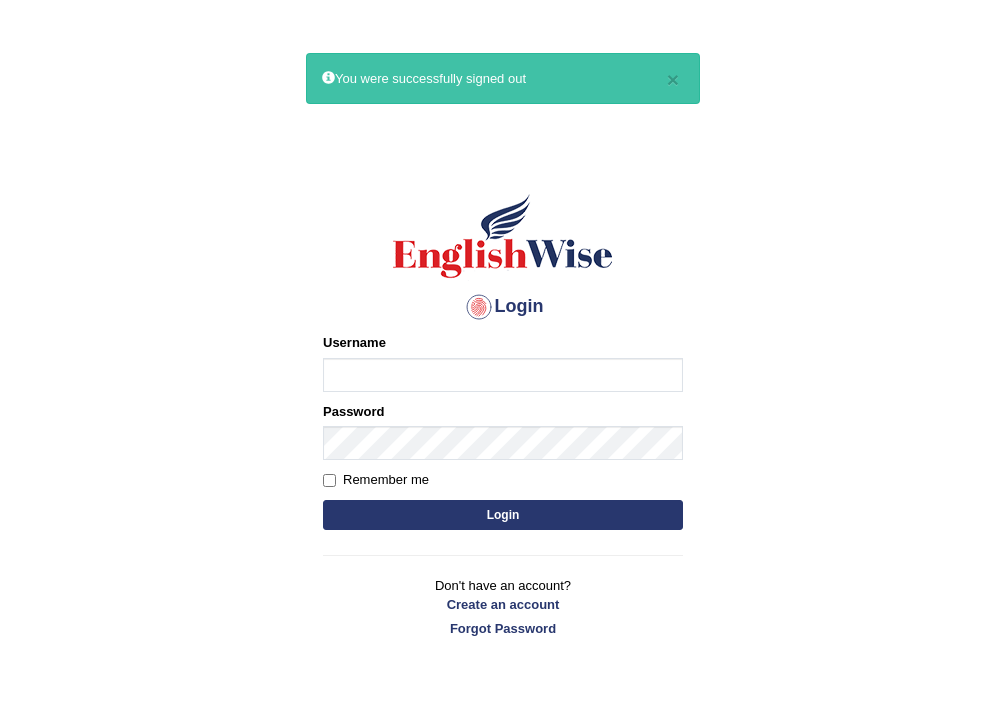 scroll, scrollTop: 0, scrollLeft: 0, axis: both 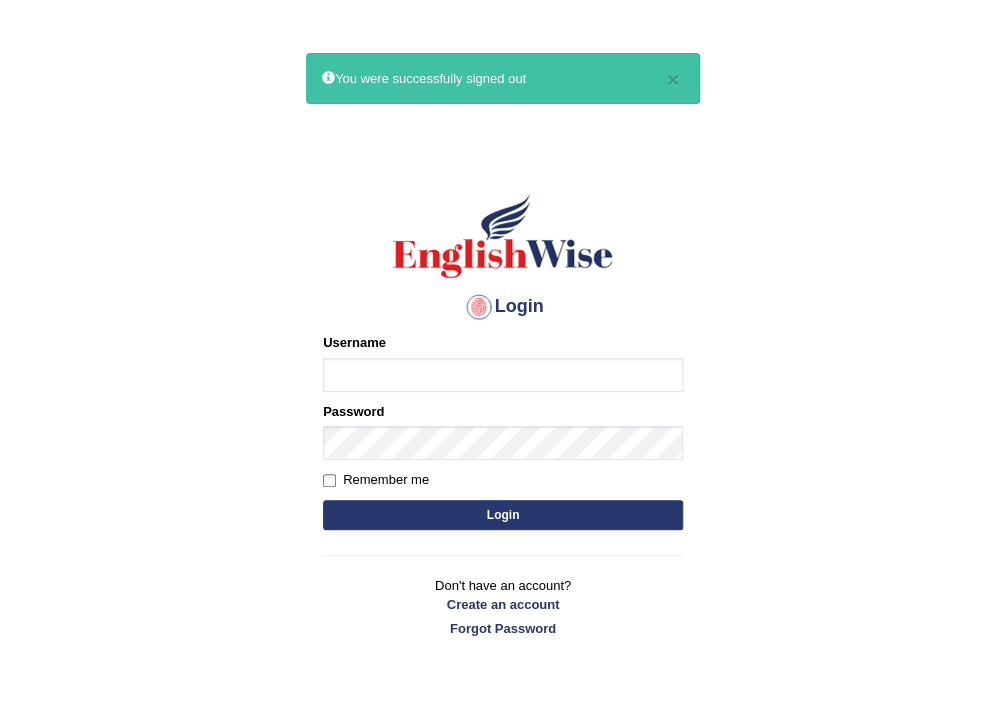 click on "×
You were successfully signed out
Login
Please fix the following errors:
Username
Password
Remember me
Login
Don't have an account?
Create an account
Forgot Password
2025 ©  [COMPANY_NAME].  All Rights Reserved  Back to [COMPANY_NAME]" at bounding box center [503, 412] 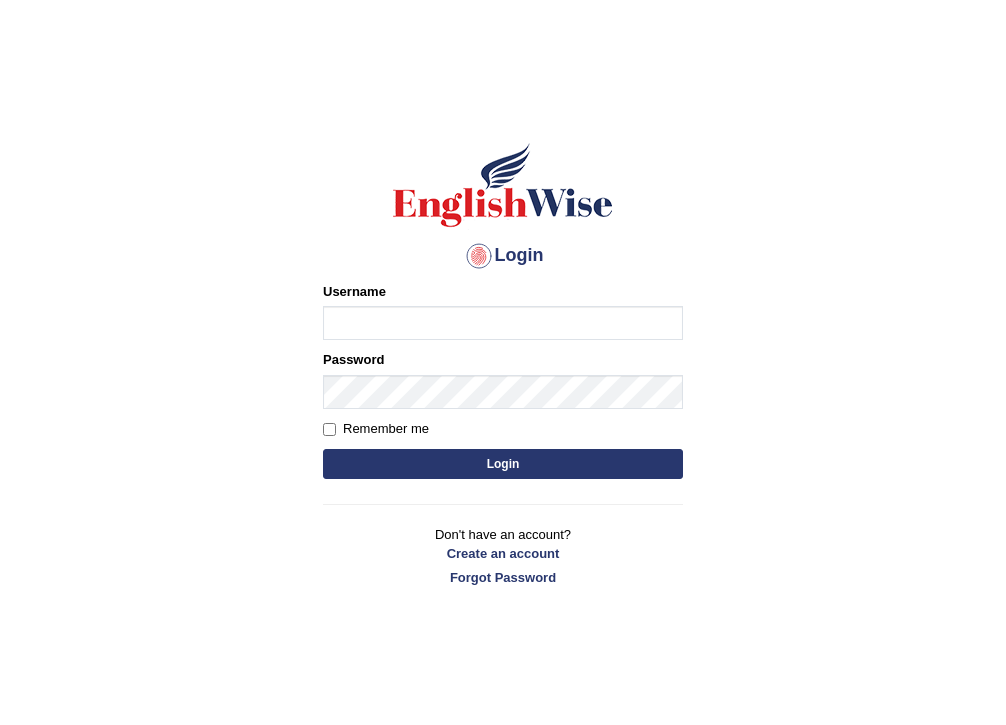 scroll, scrollTop: 0, scrollLeft: 0, axis: both 